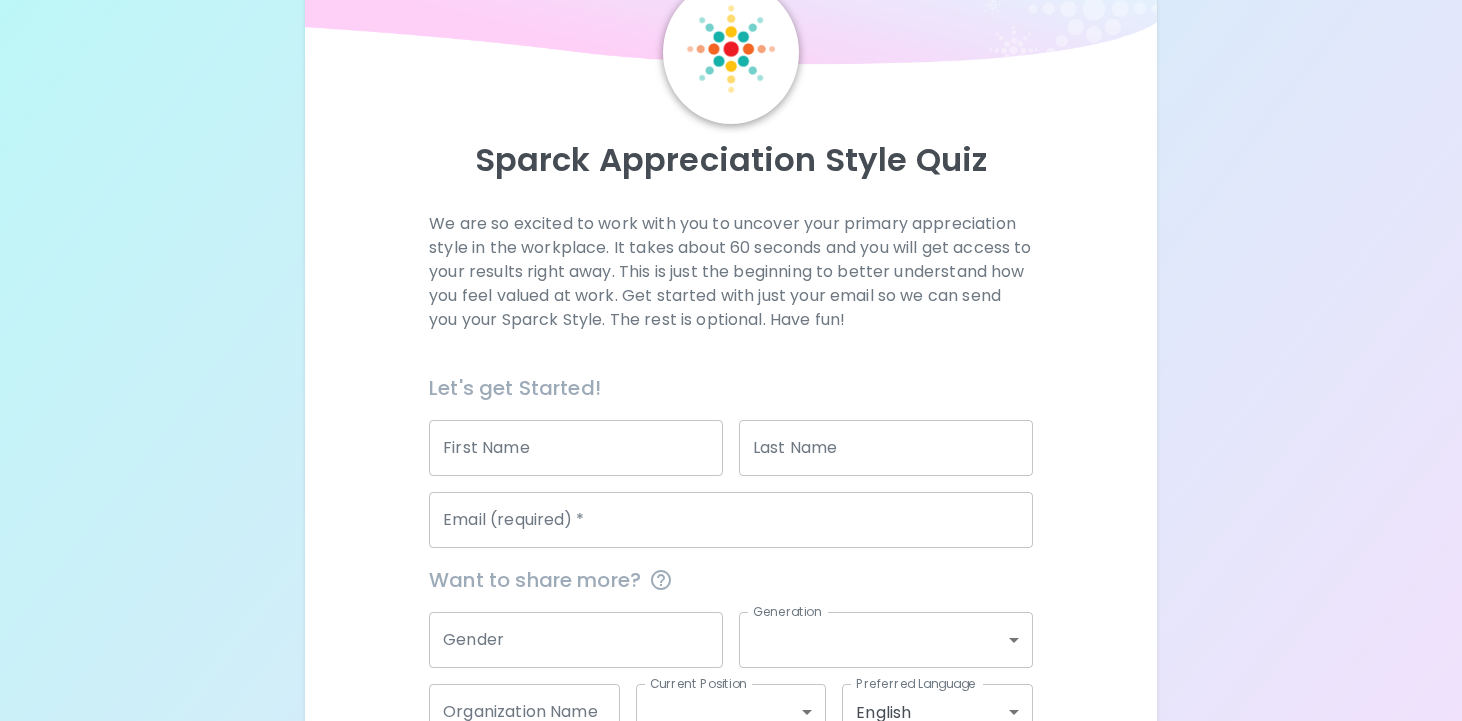 scroll, scrollTop: 232, scrollLeft: 0, axis: vertical 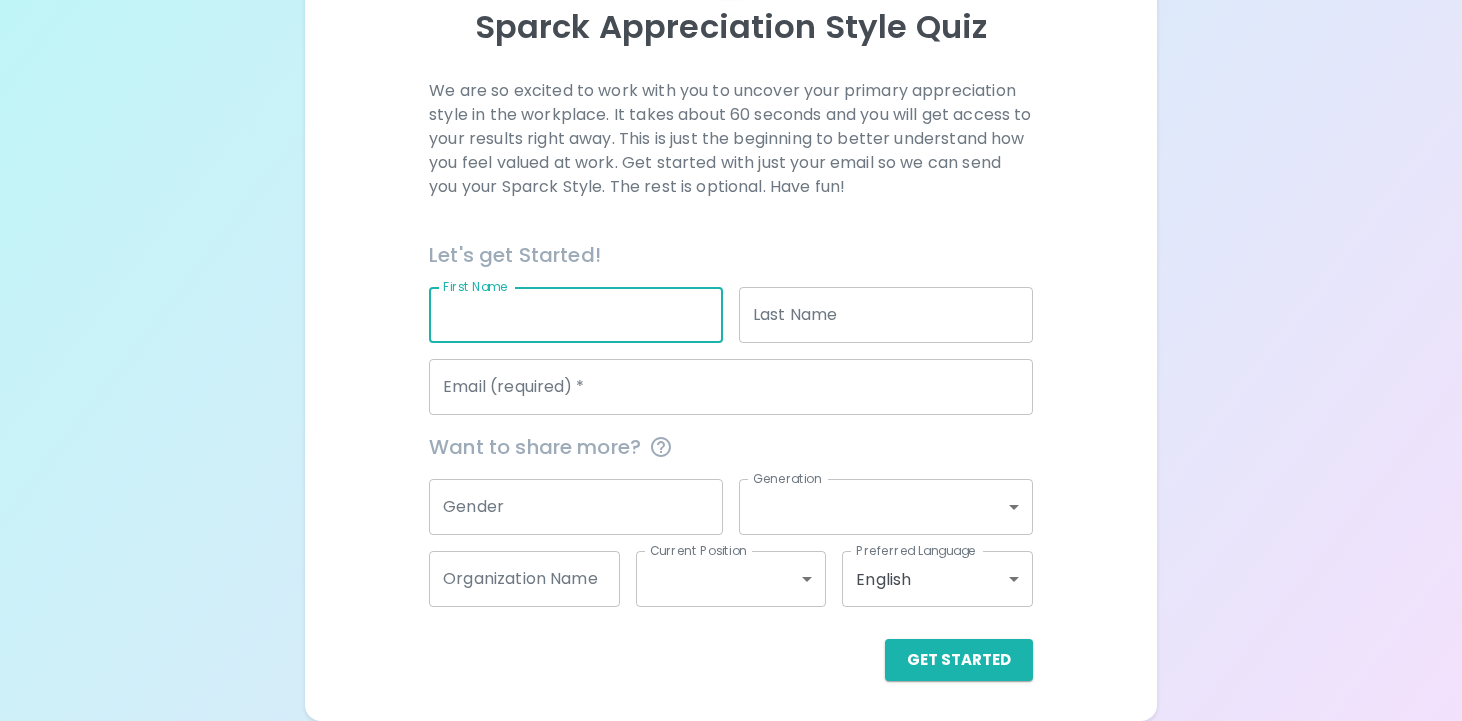 click on "First Name" at bounding box center (576, 315) 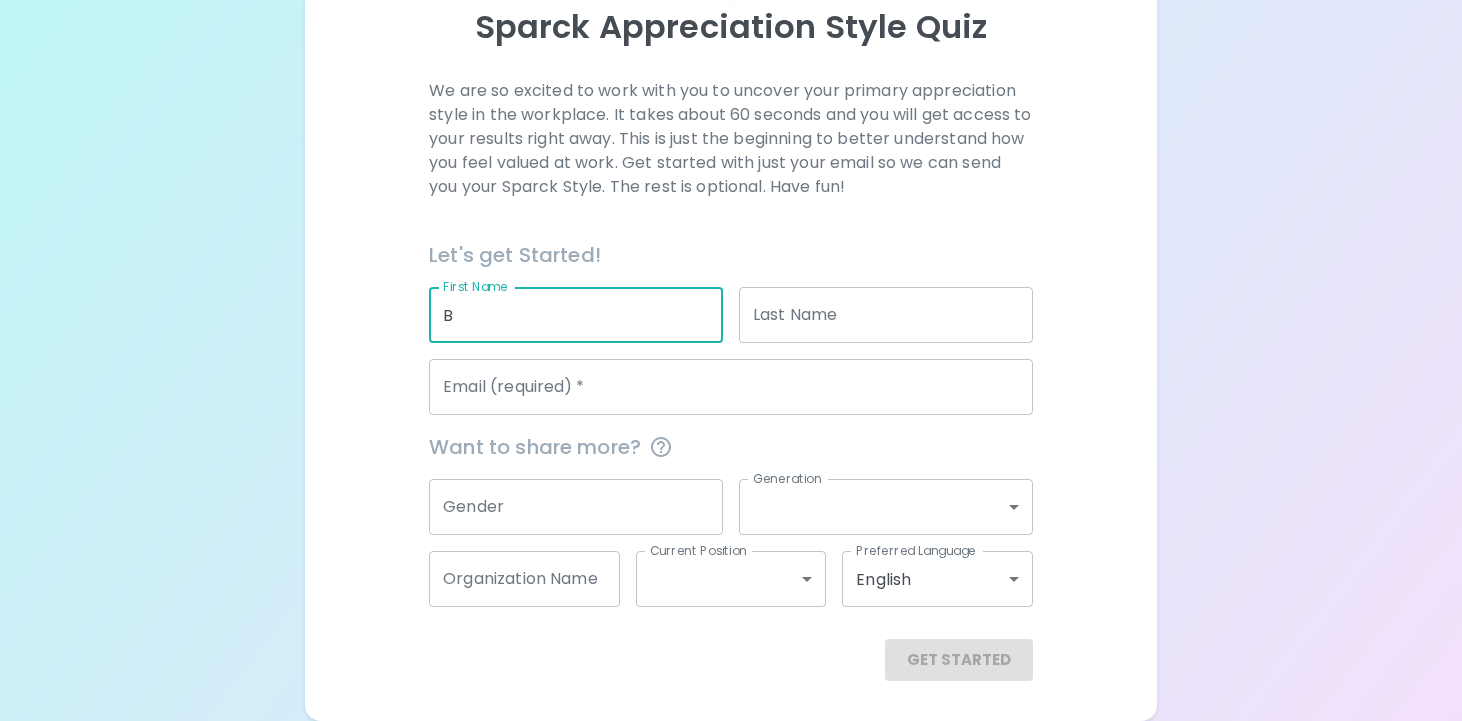 type on "B" 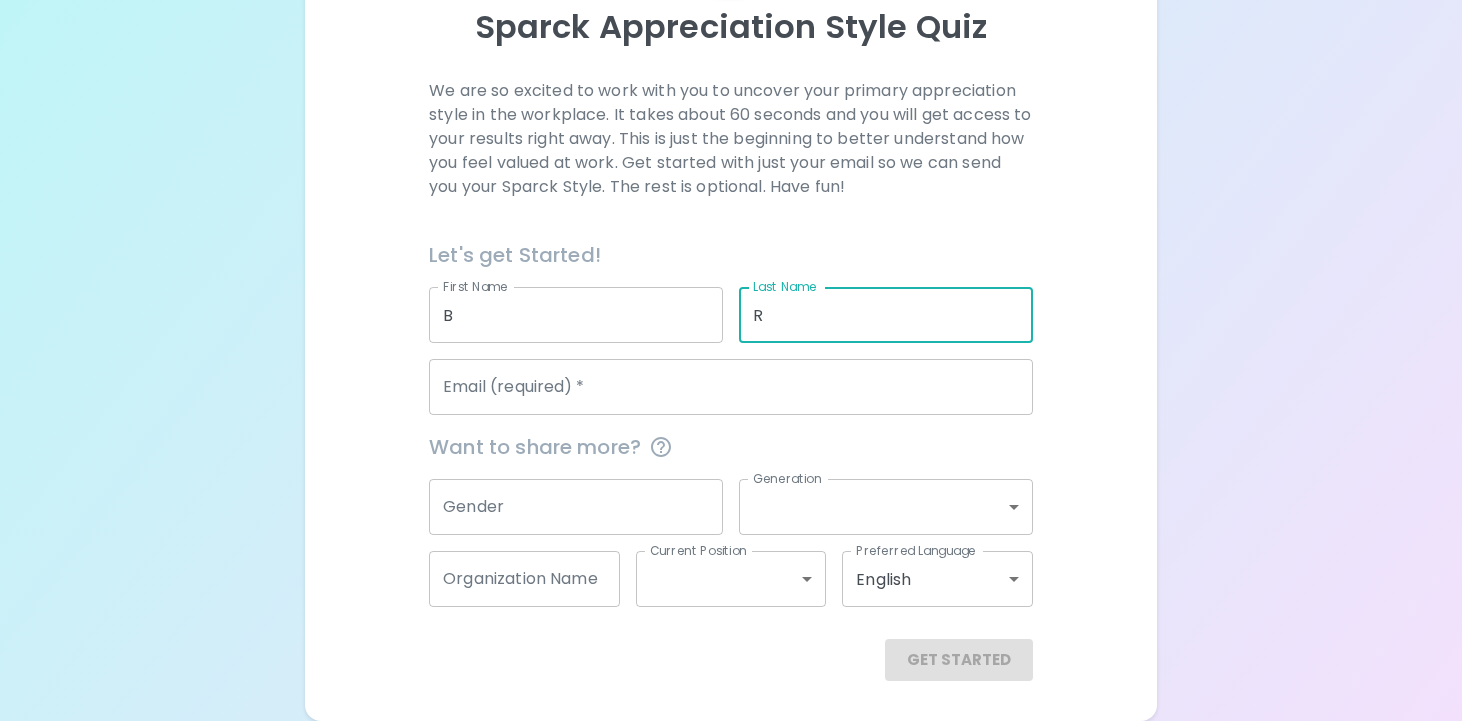 type on "R" 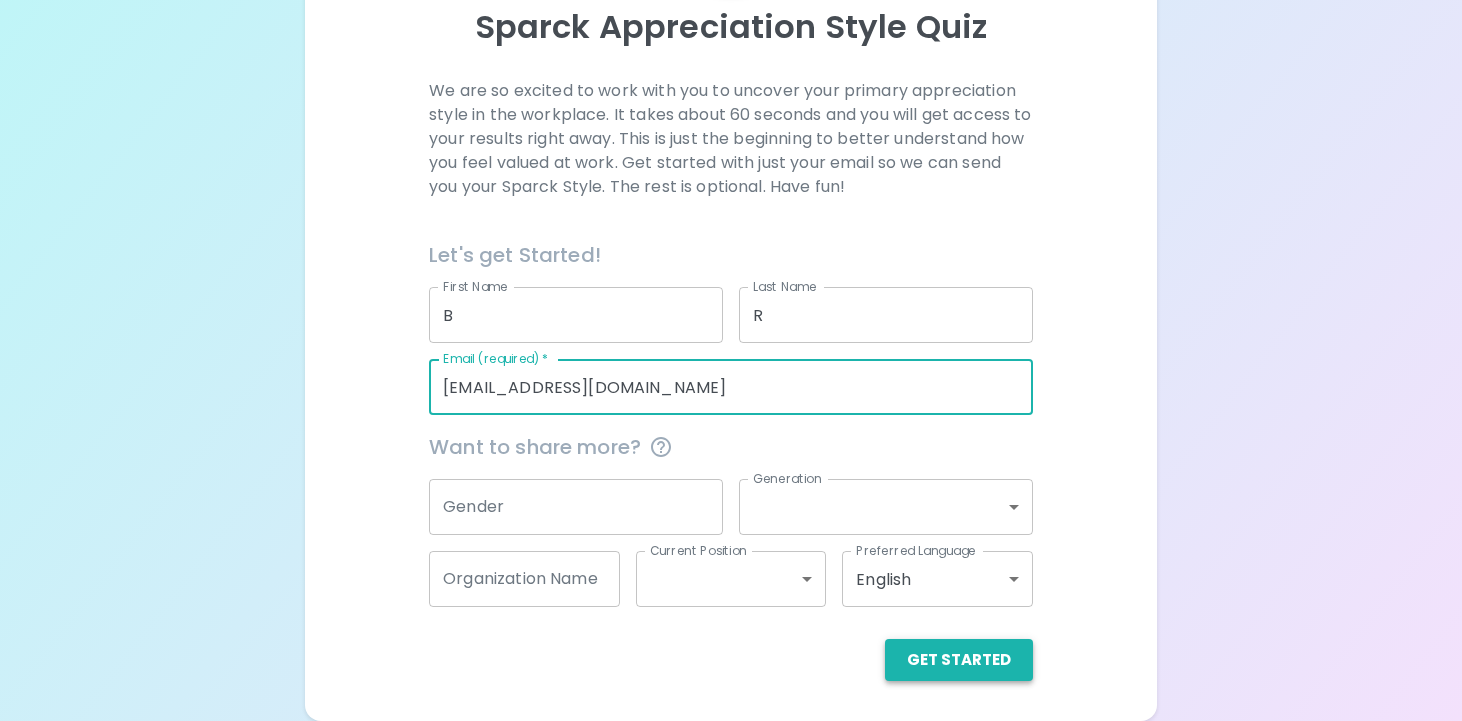 type on "[EMAIL_ADDRESS][DOMAIN_NAME]" 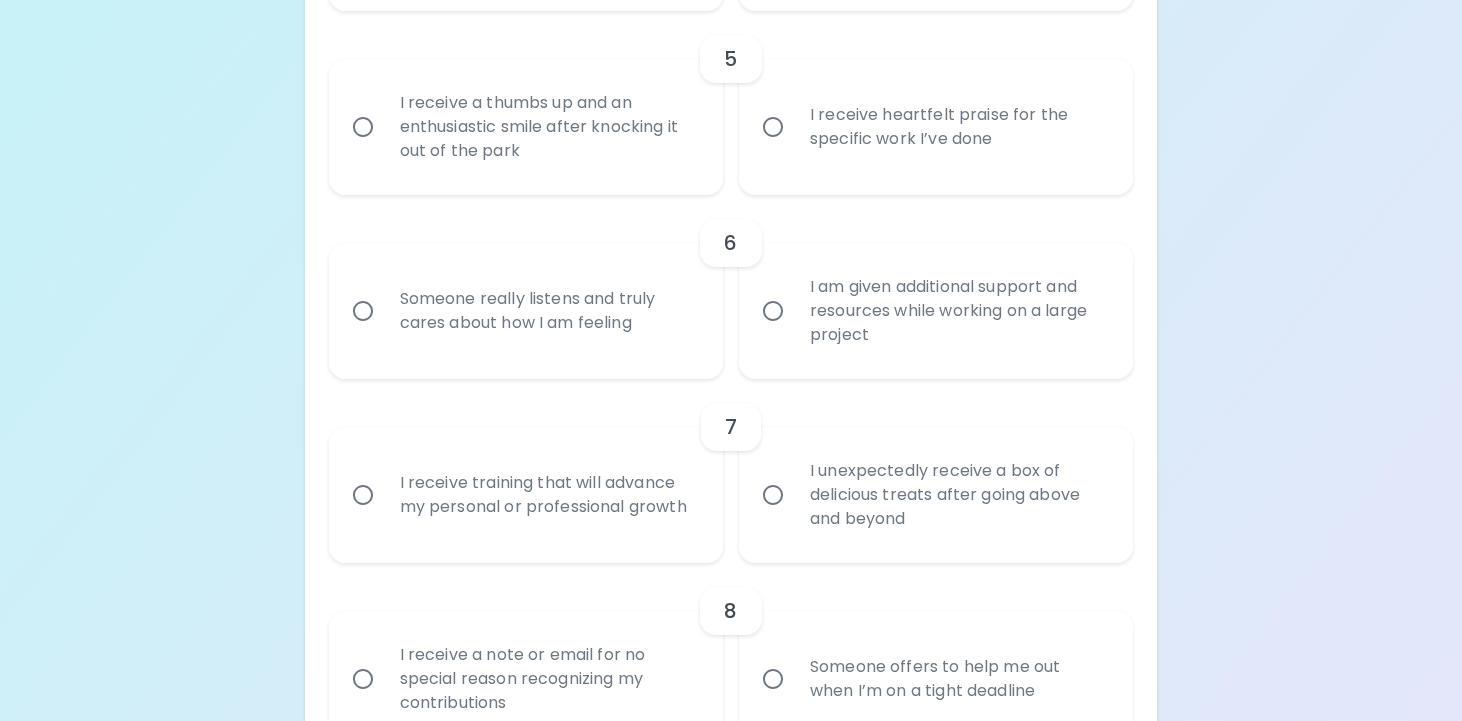scroll, scrollTop: 1164, scrollLeft: 0, axis: vertical 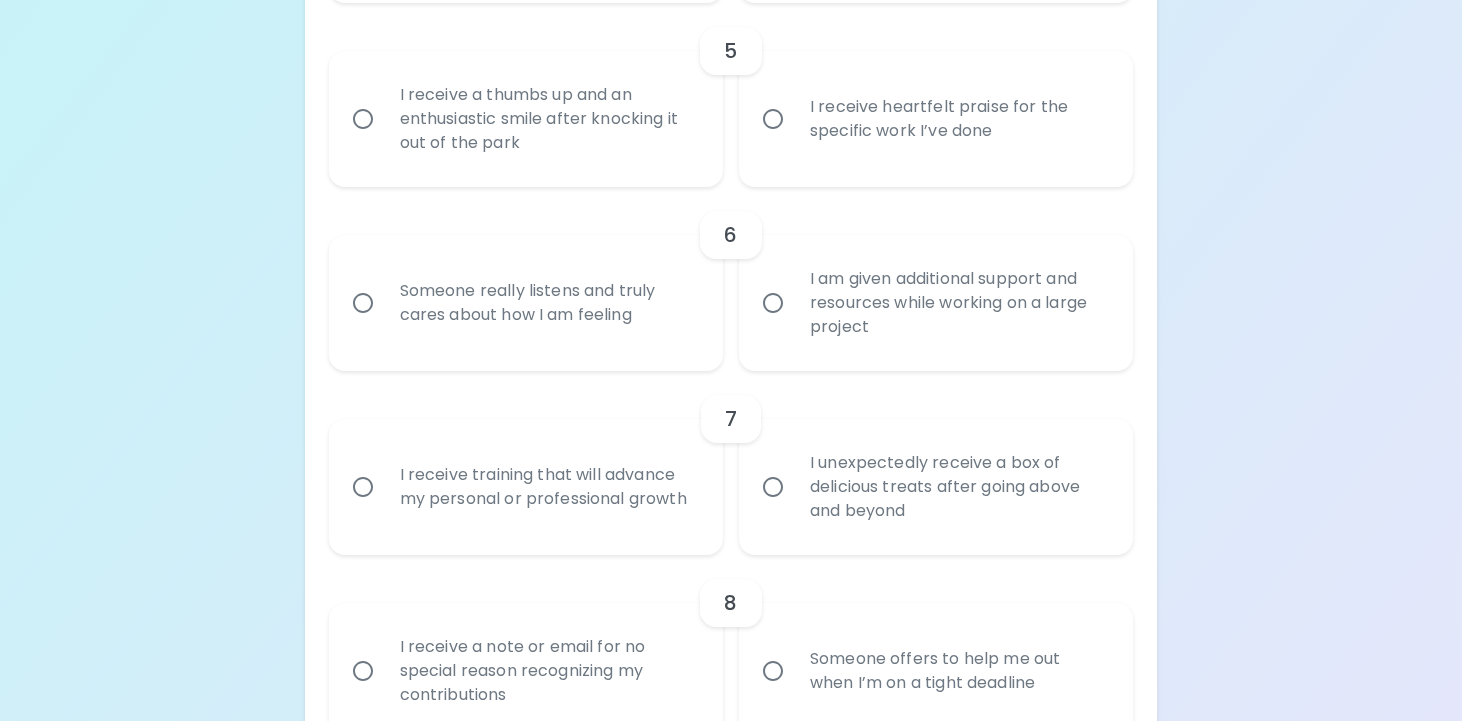 click on "I receive heartfelt praise for the specific work I’ve done" at bounding box center (958, 119) 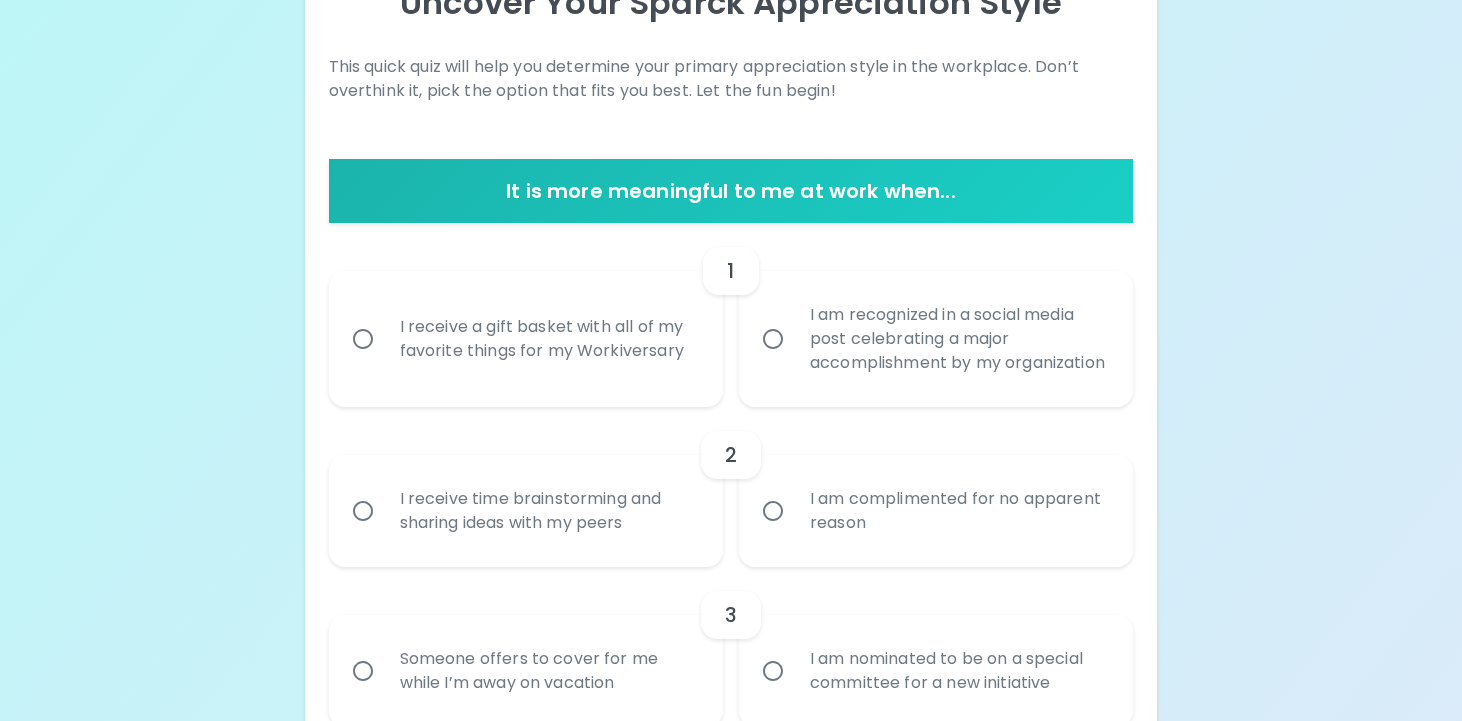 scroll, scrollTop: 257, scrollLeft: 0, axis: vertical 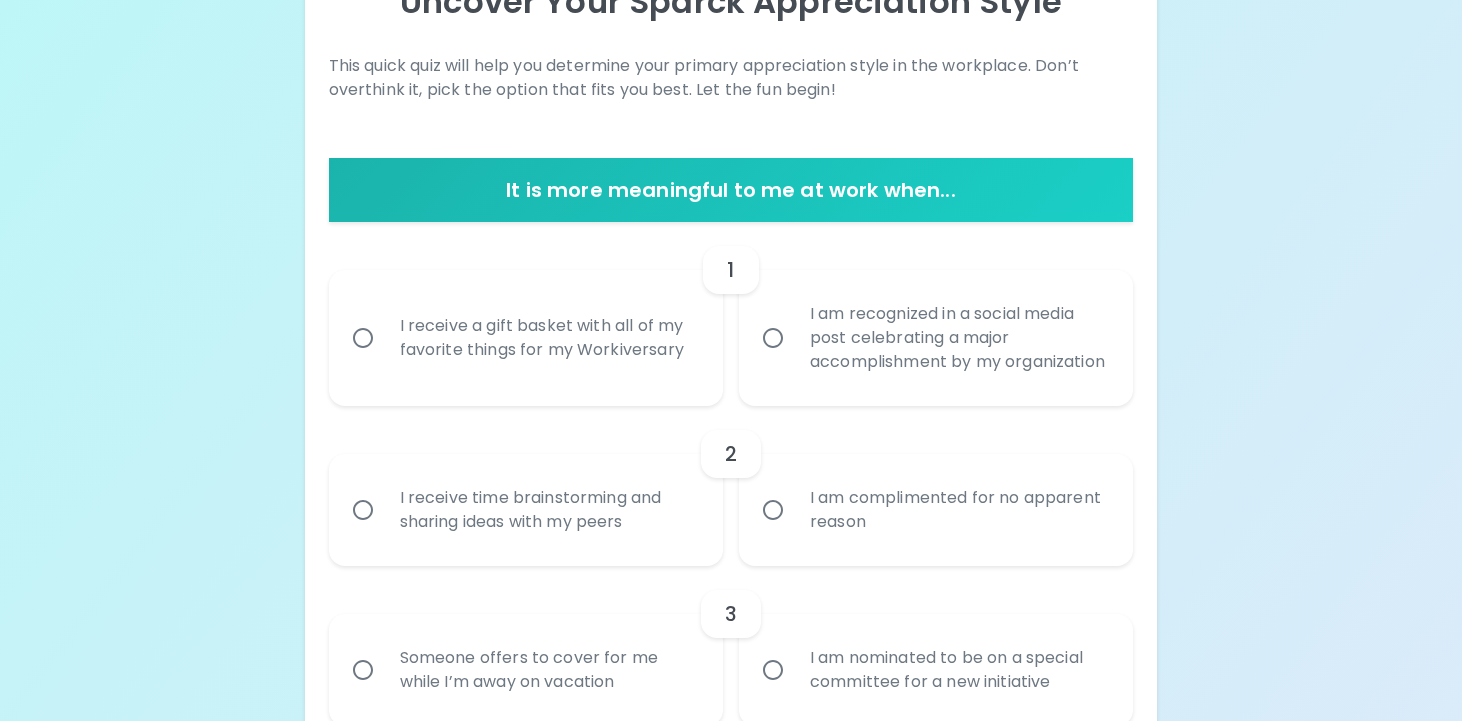 click on "I receive a gift basket with all of my favorite things for my Workiversary" at bounding box center (548, 338) 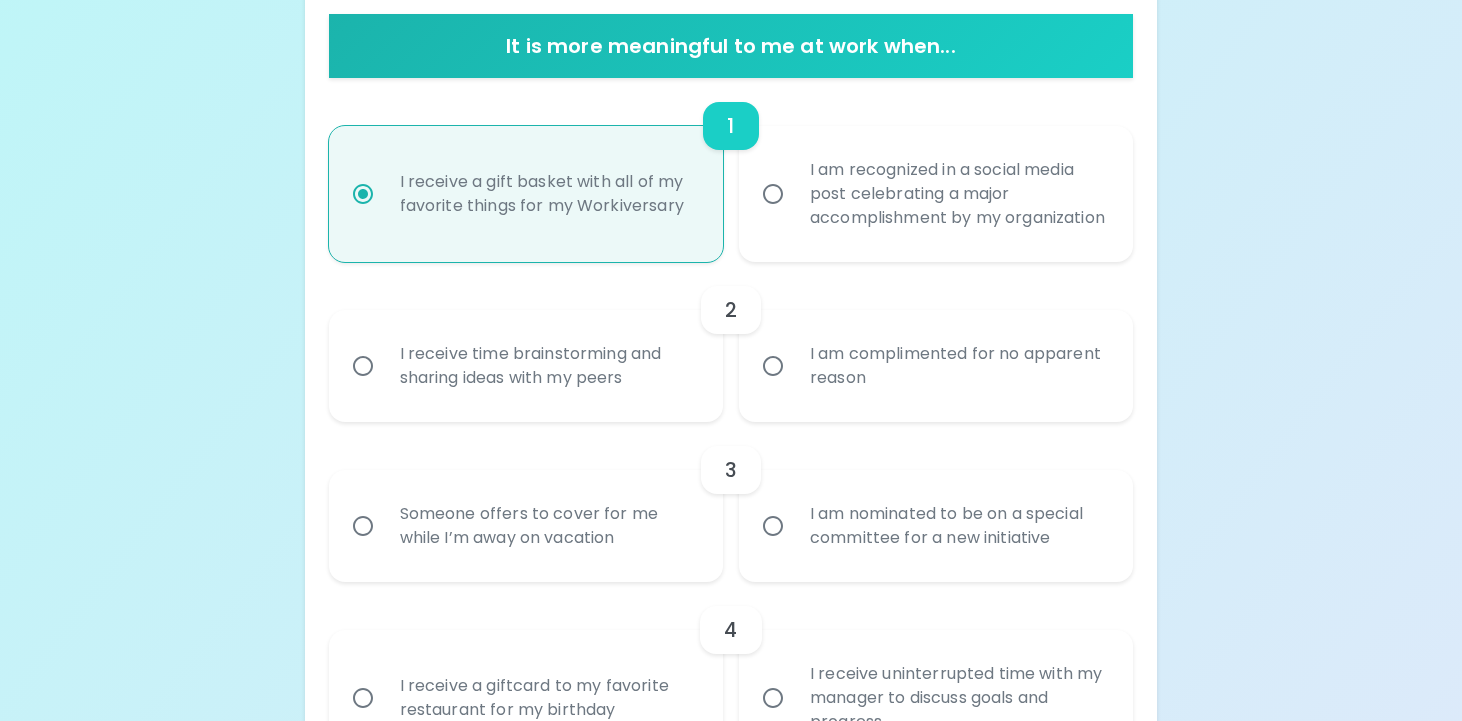 scroll, scrollTop: 417, scrollLeft: 0, axis: vertical 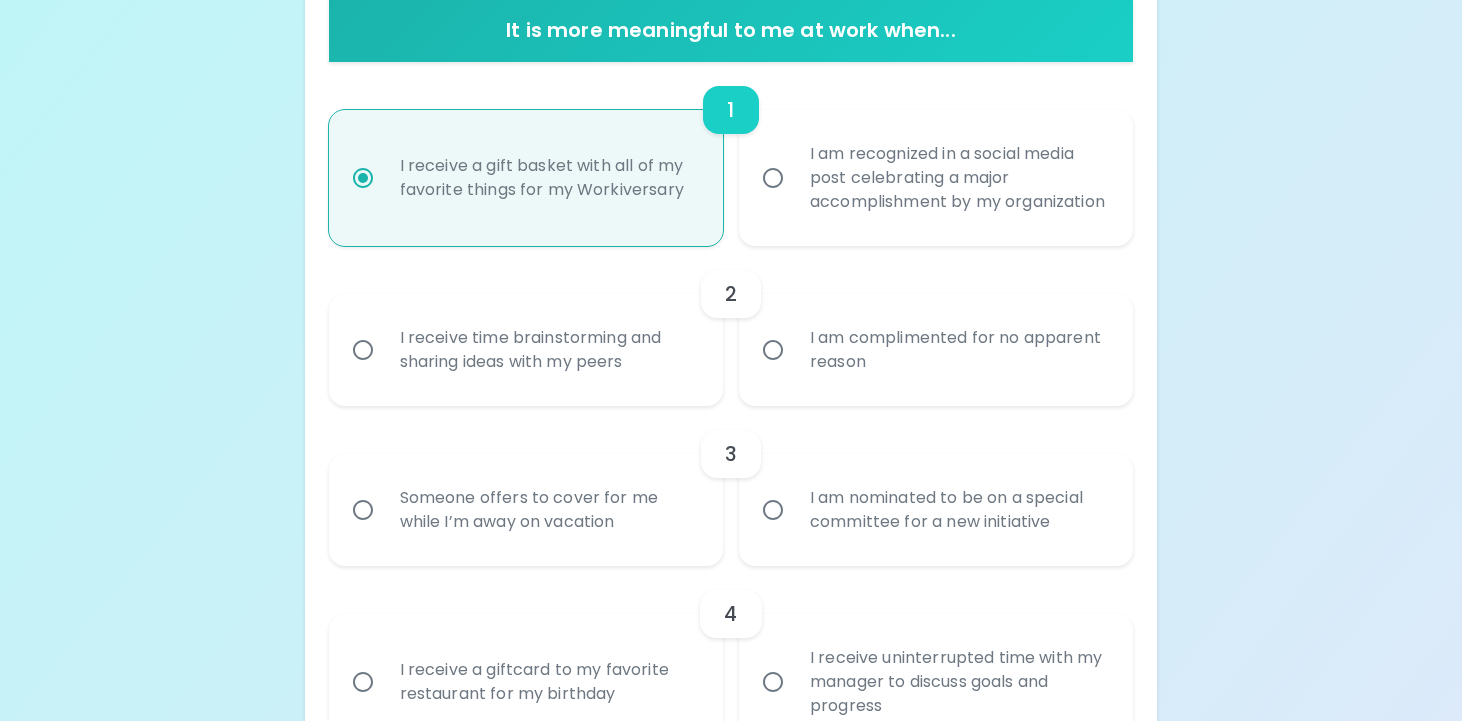 radio on "true" 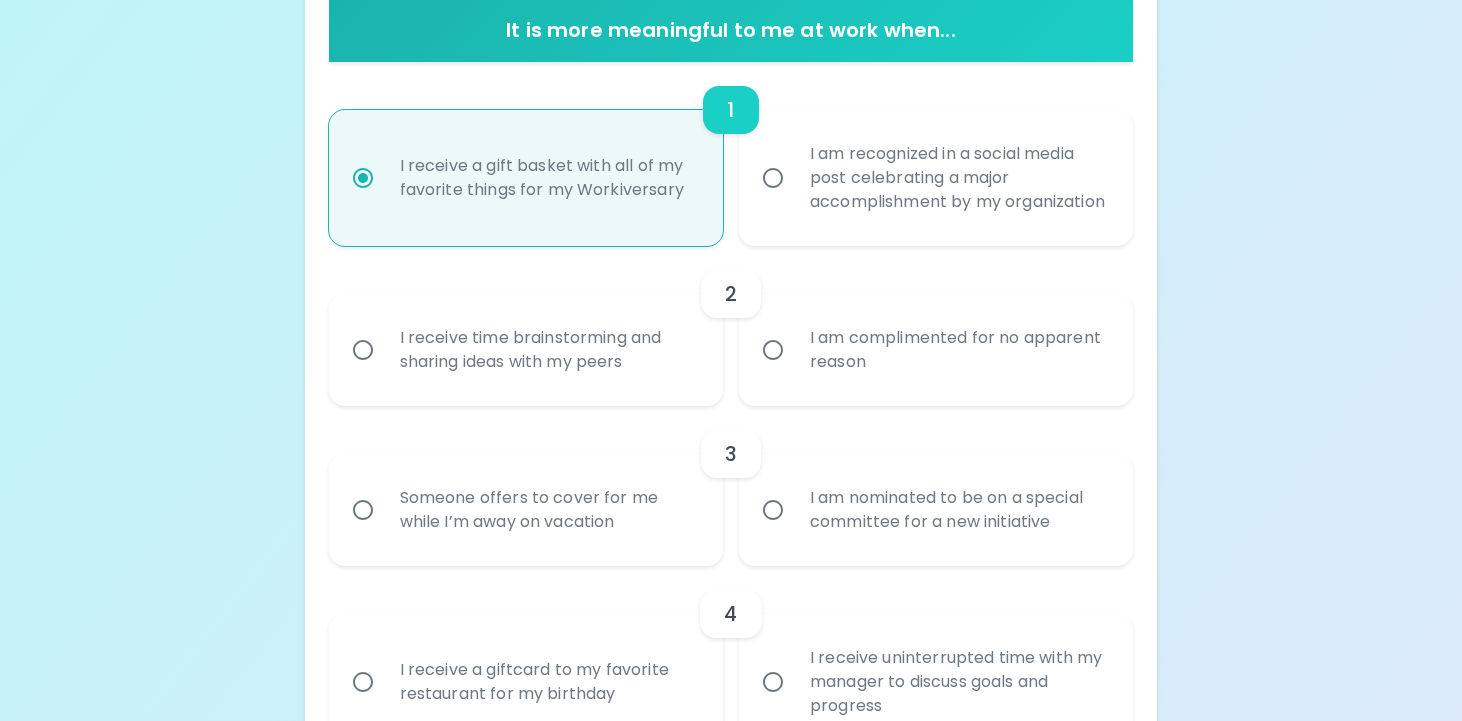 radio on "false" 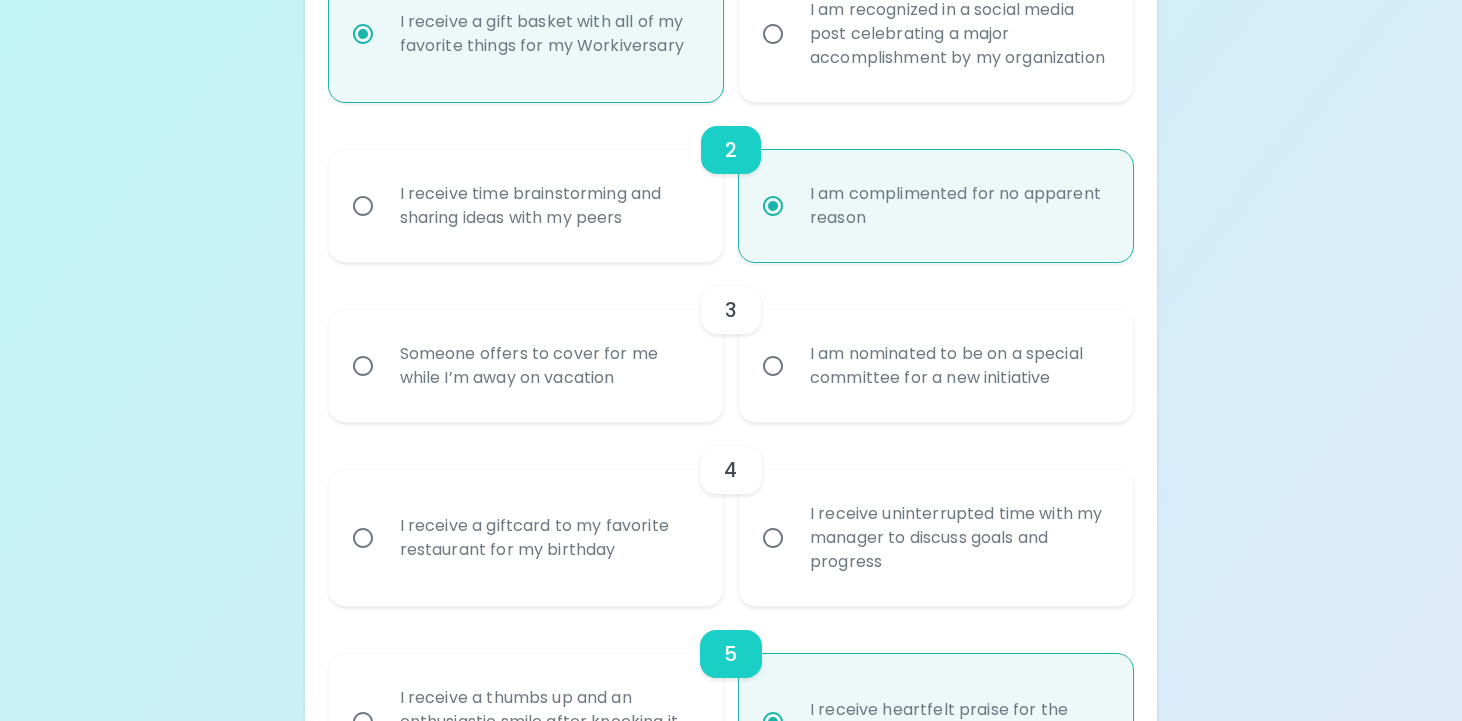 scroll, scrollTop: 577, scrollLeft: 0, axis: vertical 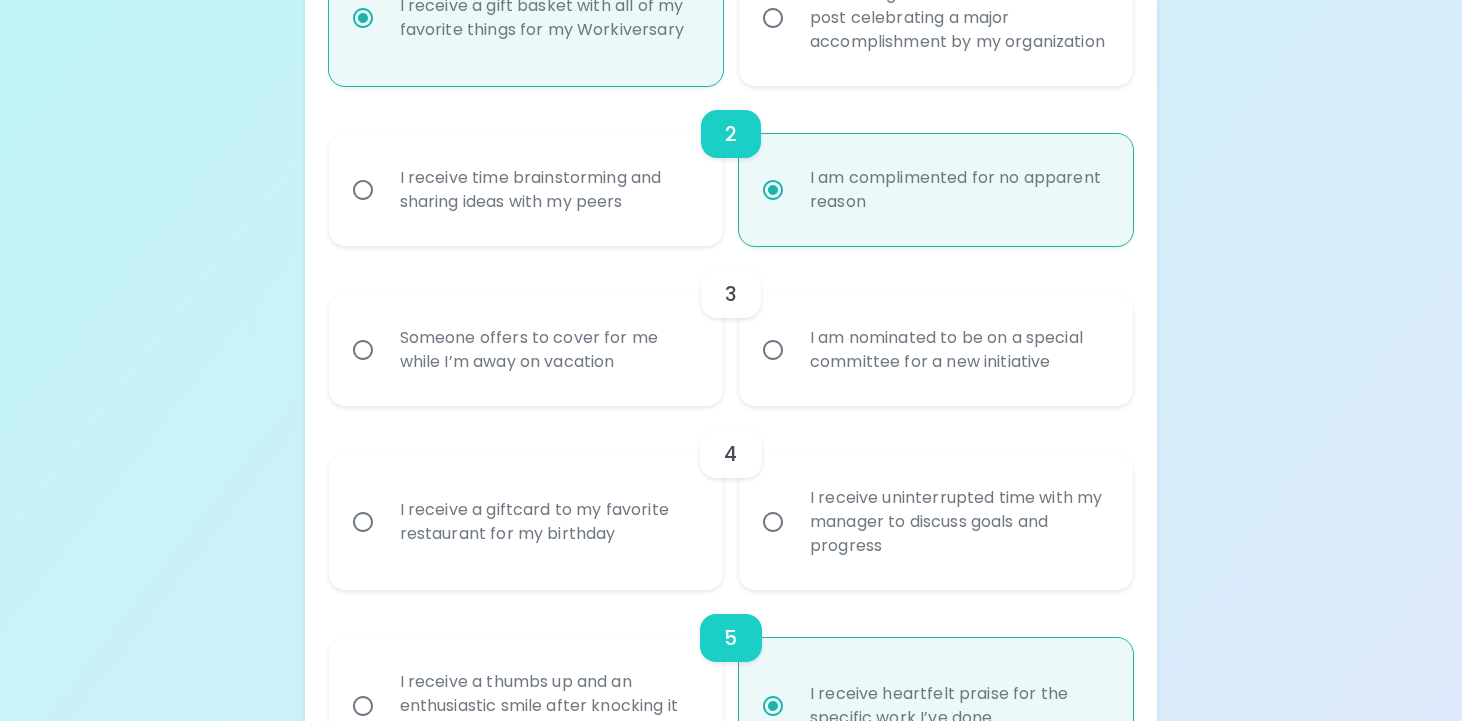 radio on "true" 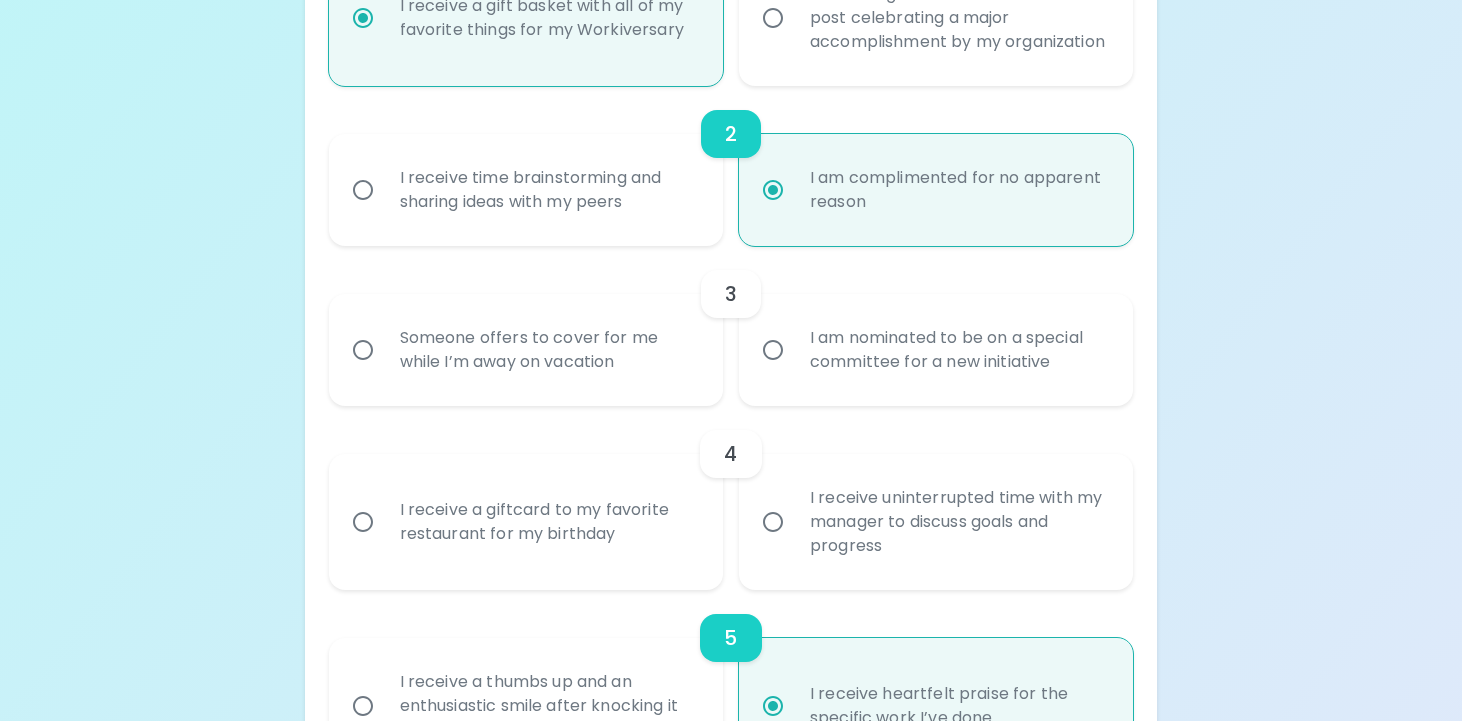 radio on "false" 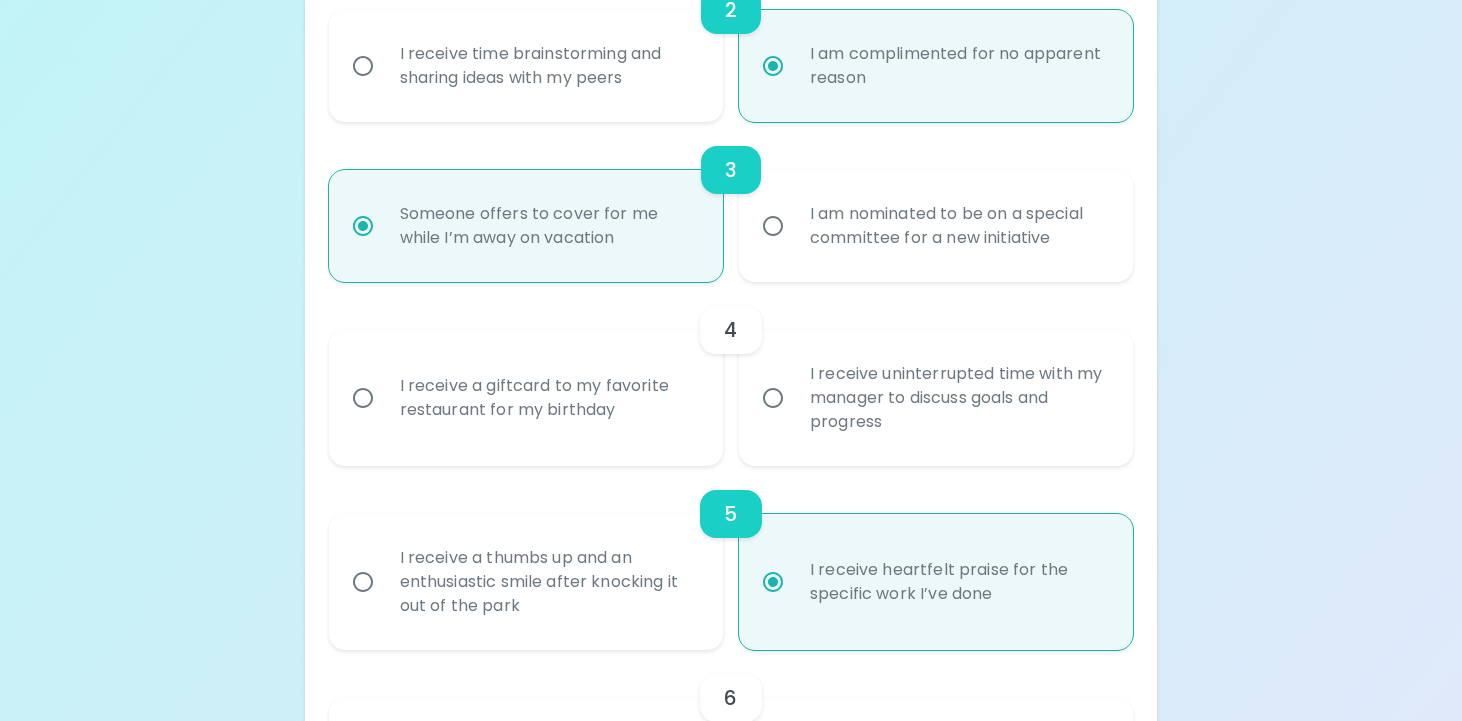 scroll, scrollTop: 737, scrollLeft: 0, axis: vertical 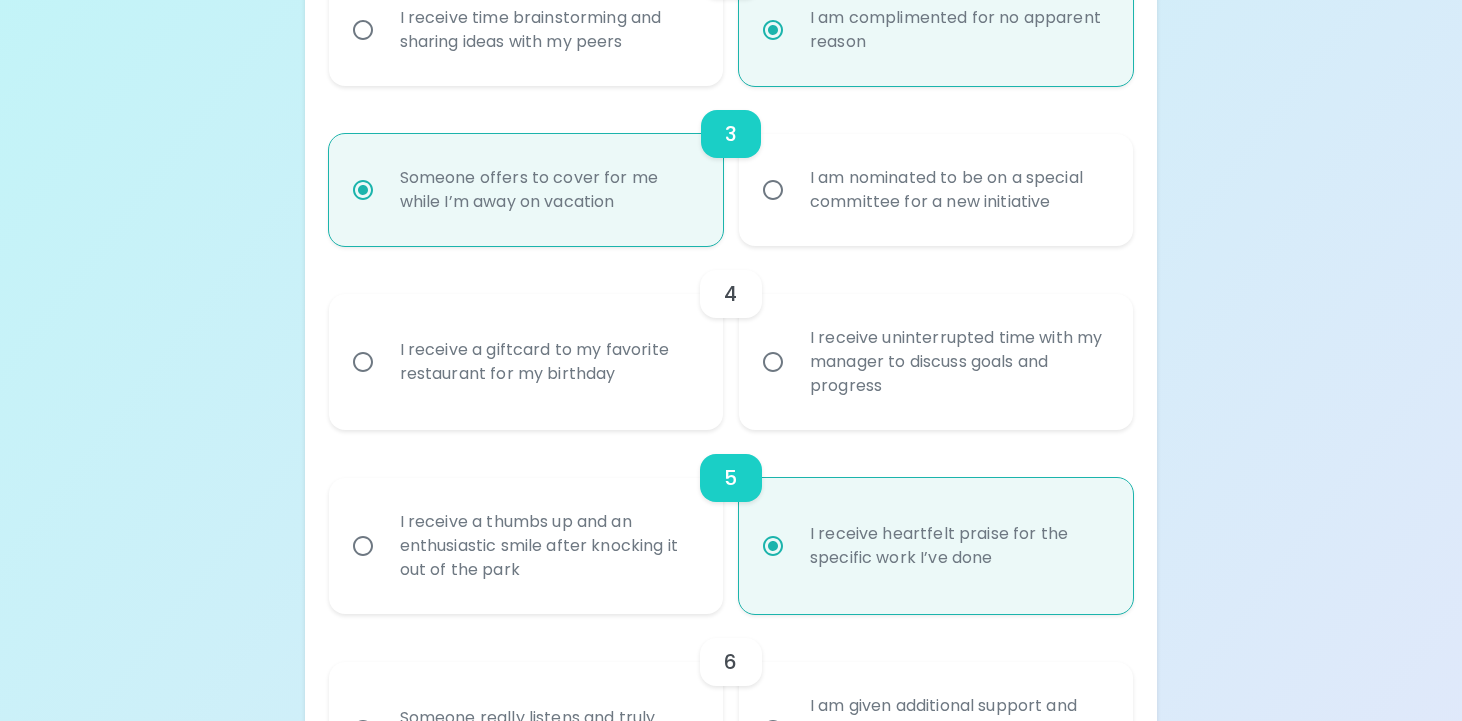 radio on "true" 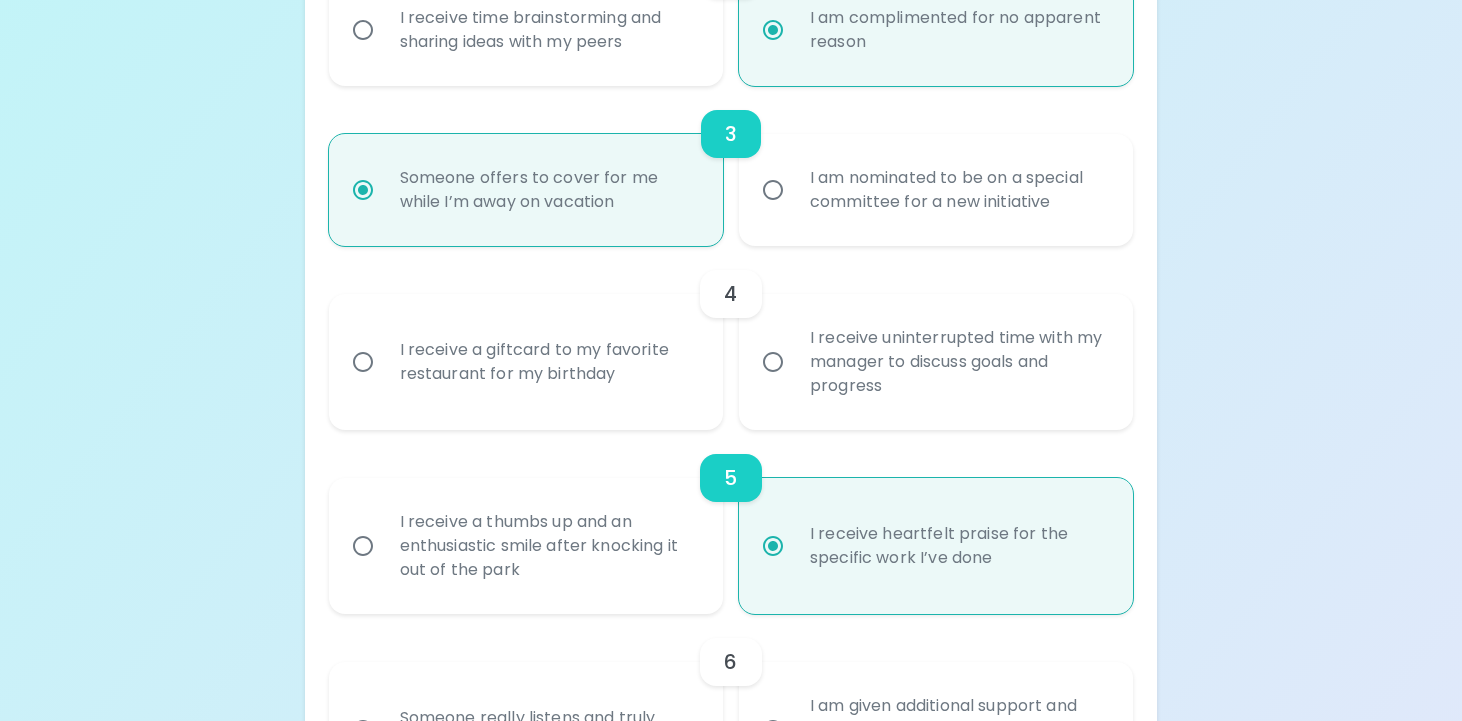 radio on "false" 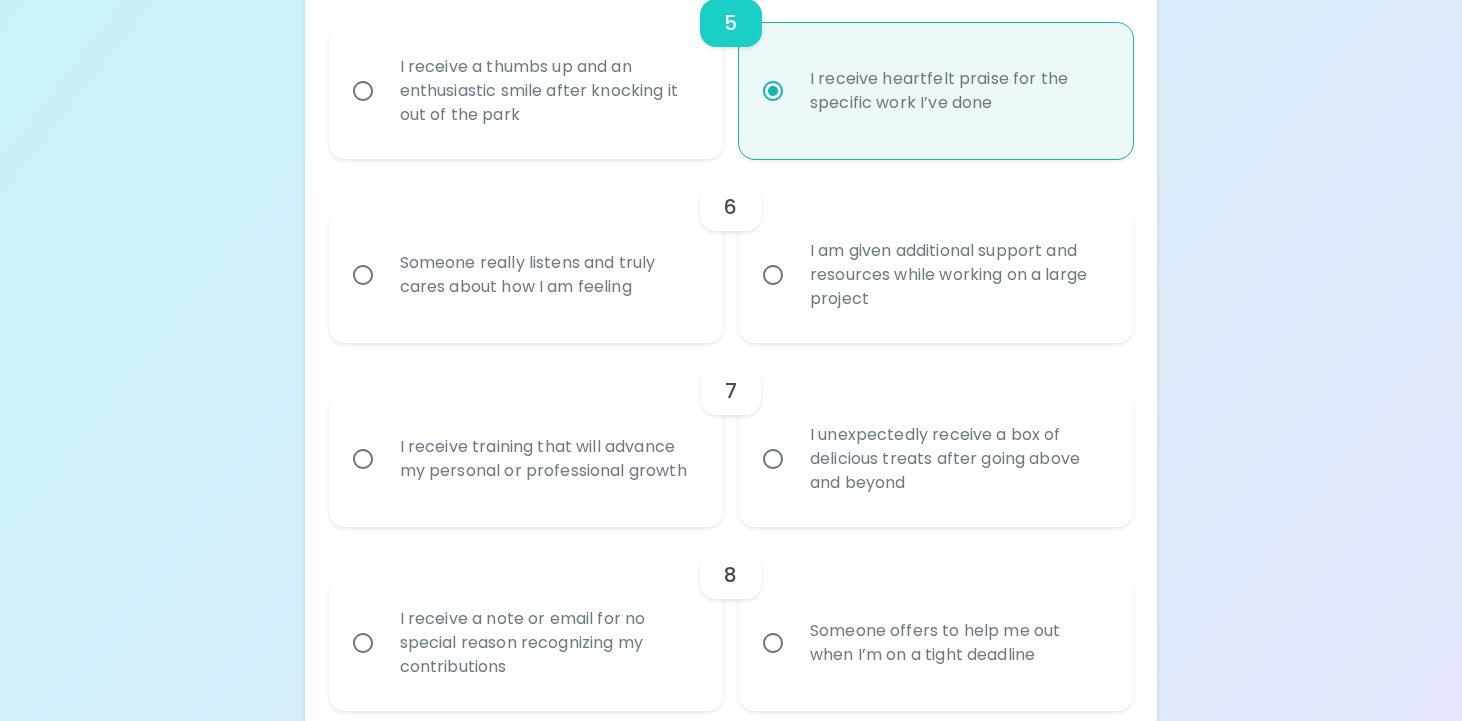 scroll, scrollTop: 1194, scrollLeft: 0, axis: vertical 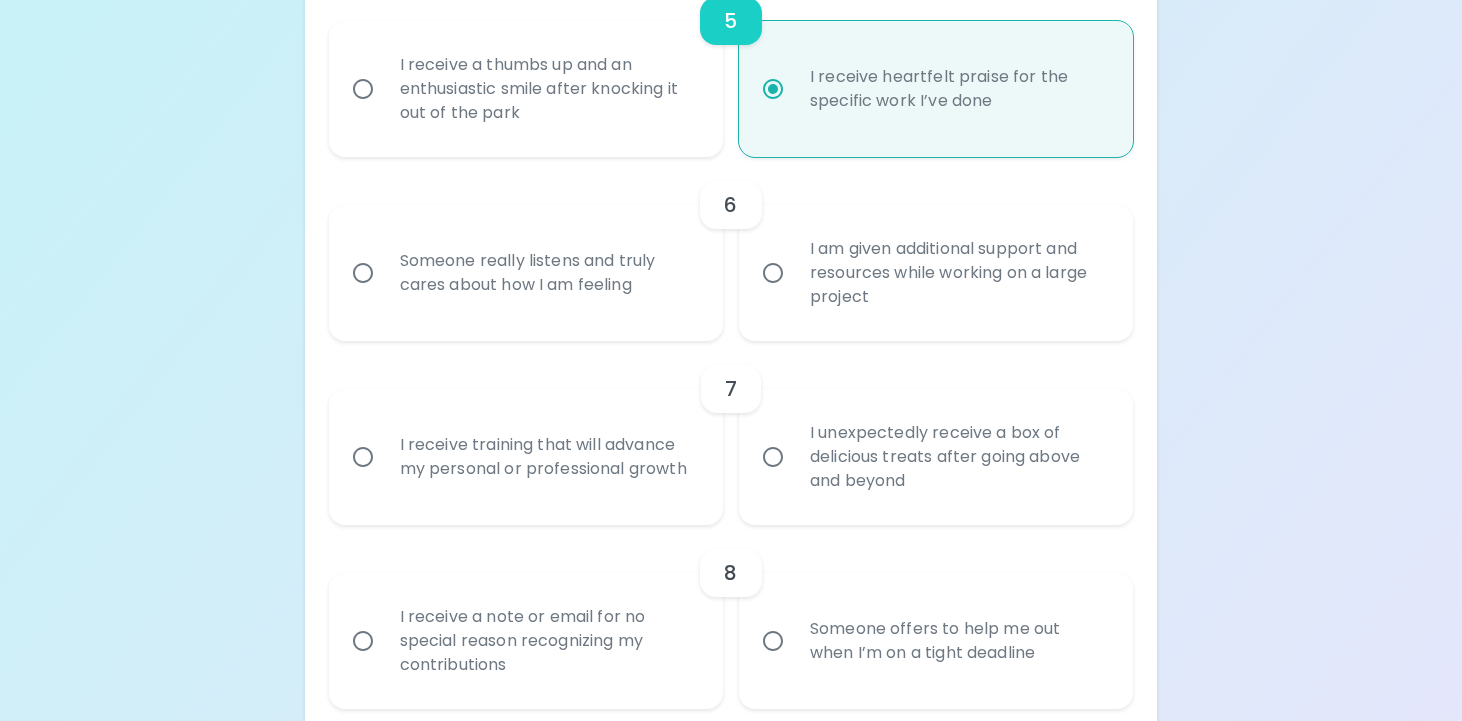 radio on "true" 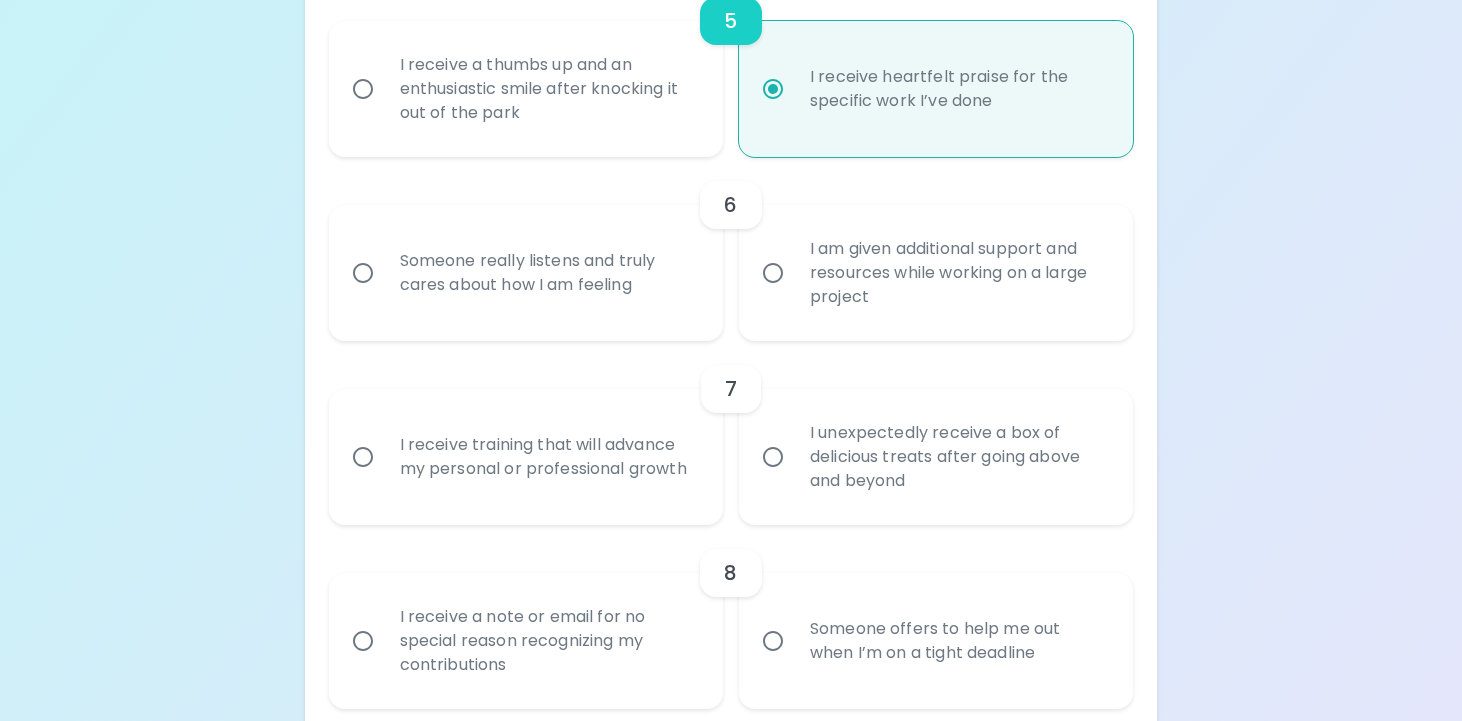 radio on "false" 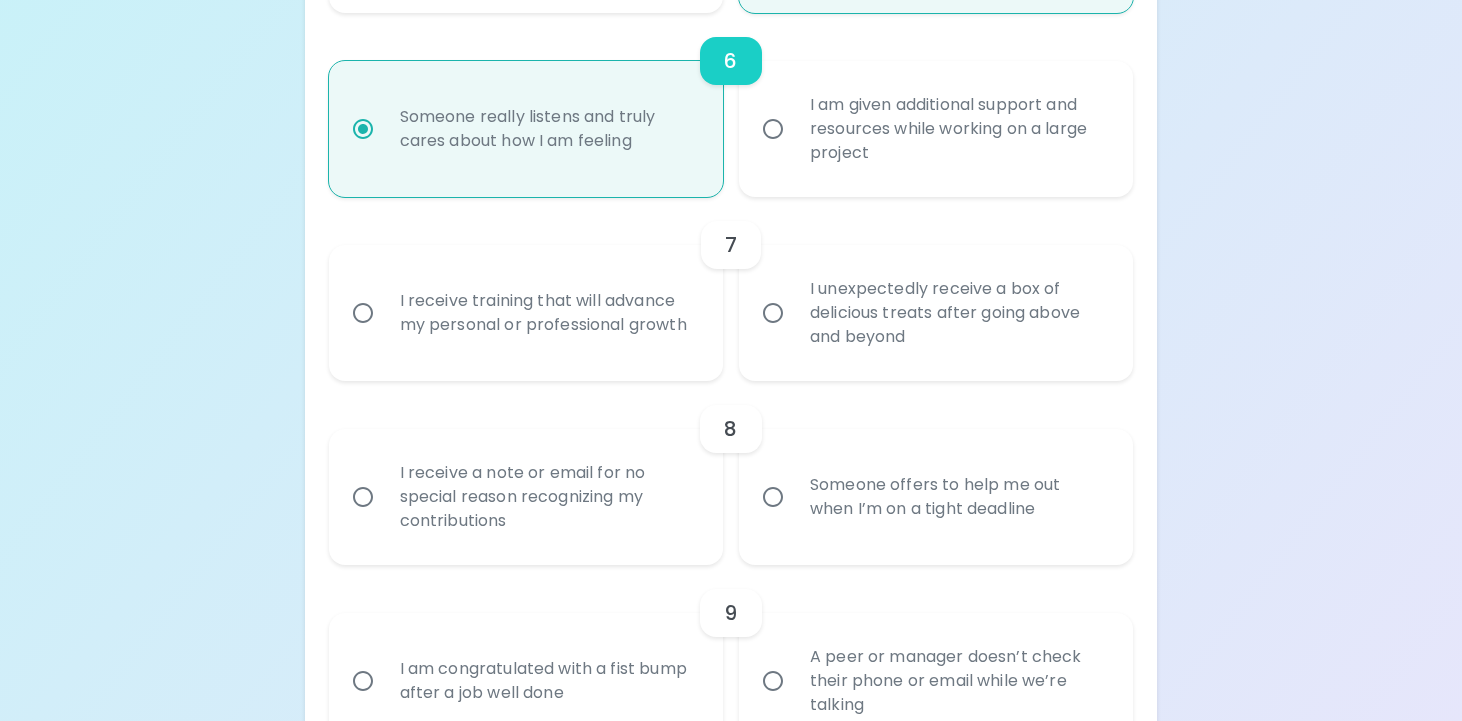 scroll, scrollTop: 1354, scrollLeft: 0, axis: vertical 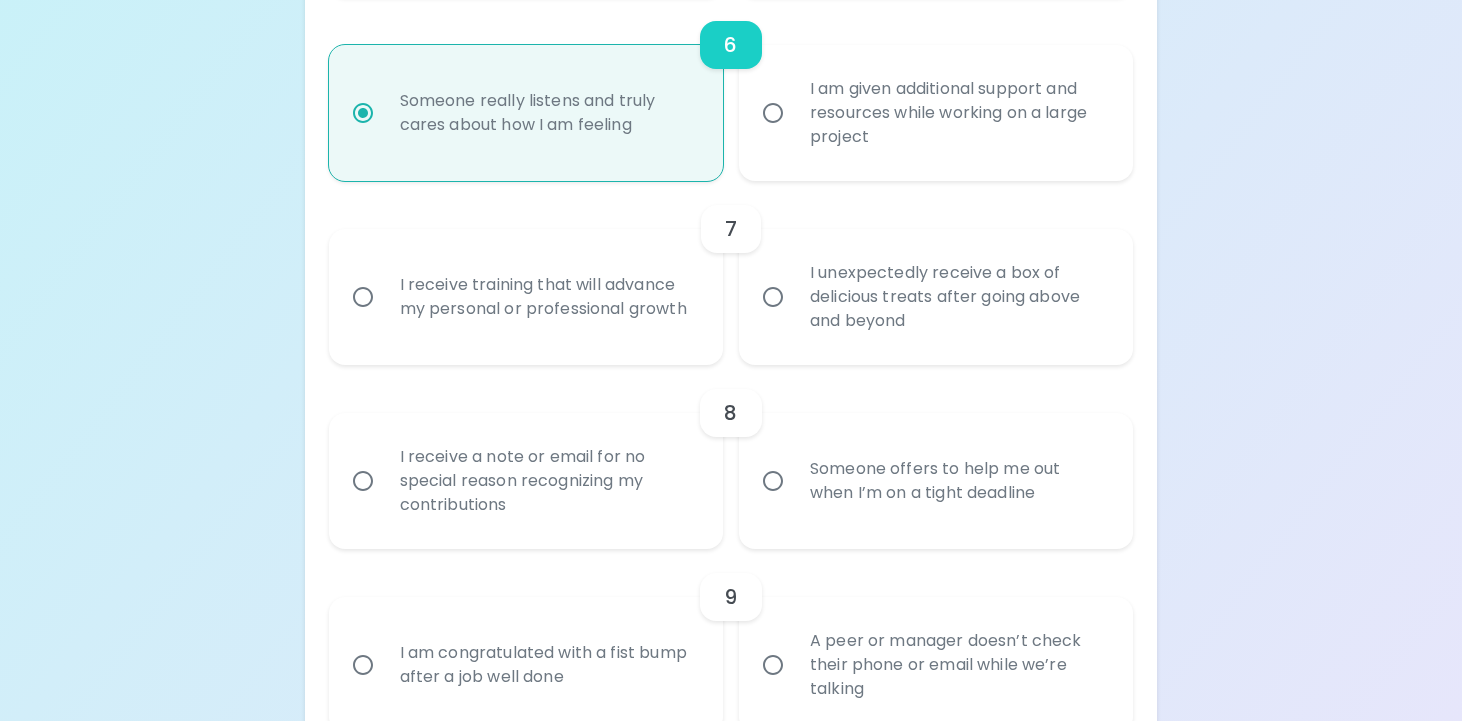 radio on "true" 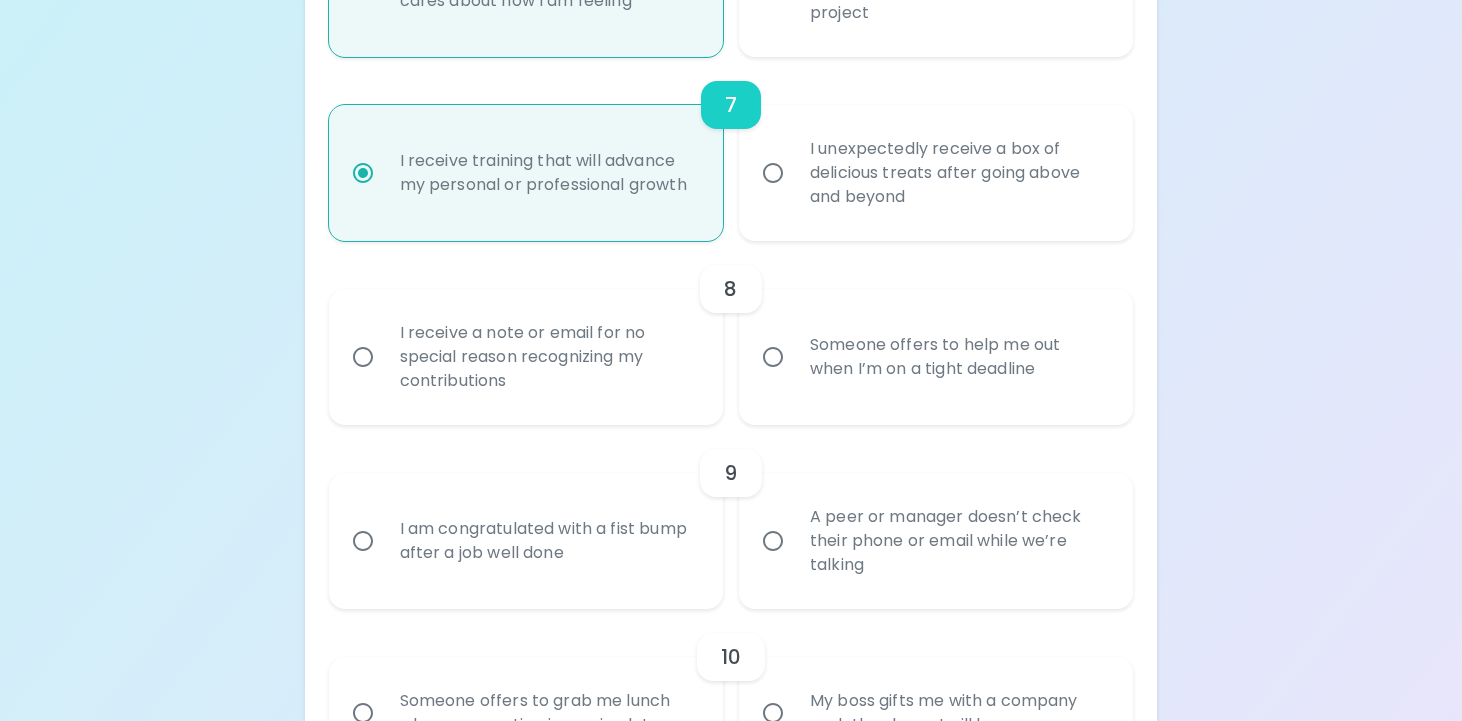 scroll, scrollTop: 1514, scrollLeft: 0, axis: vertical 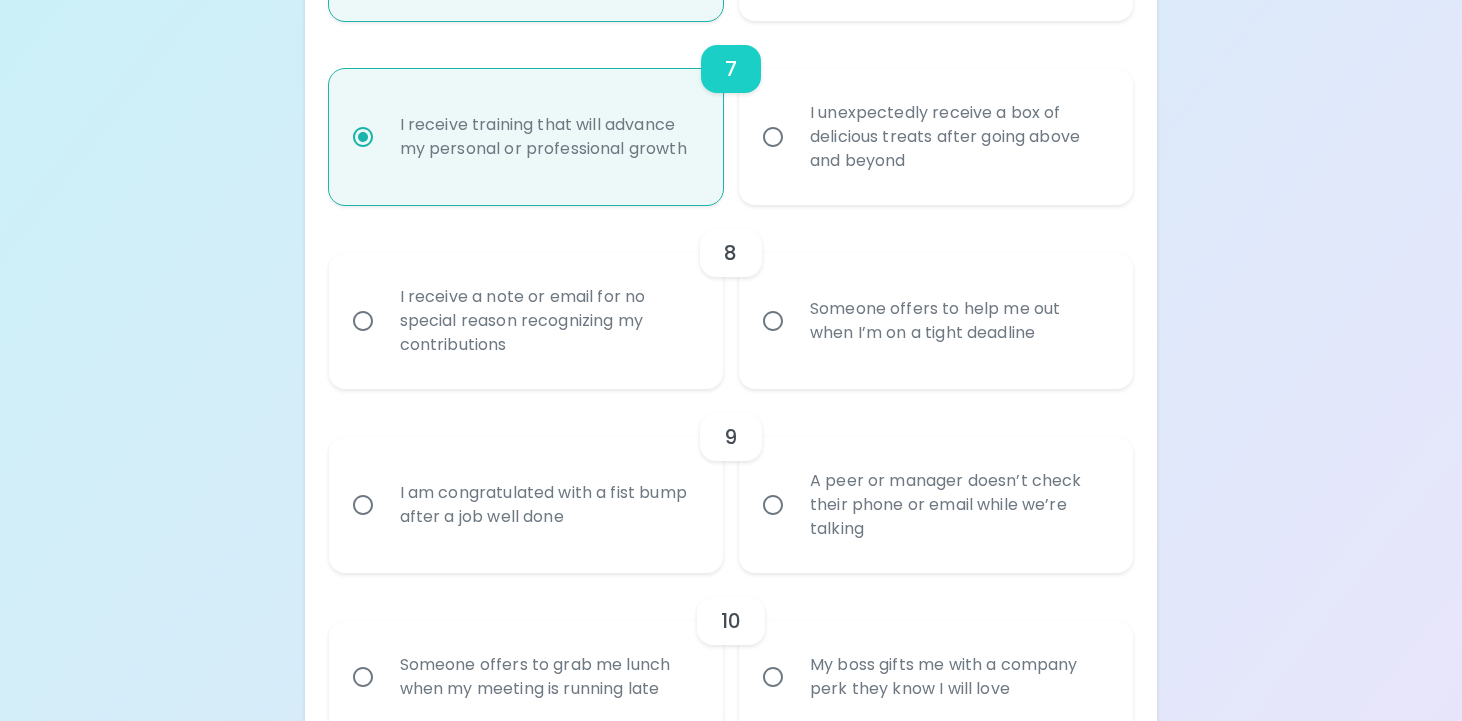 radio on "true" 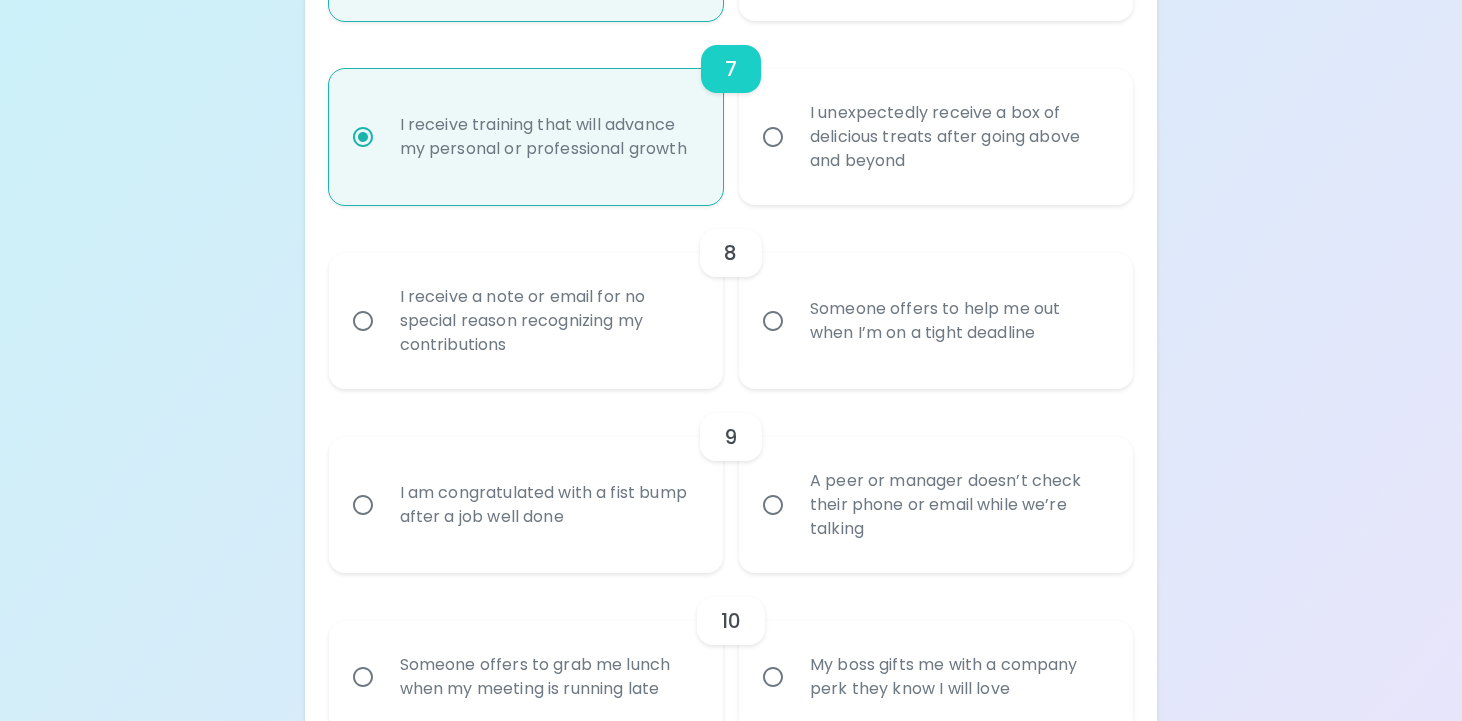radio on "false" 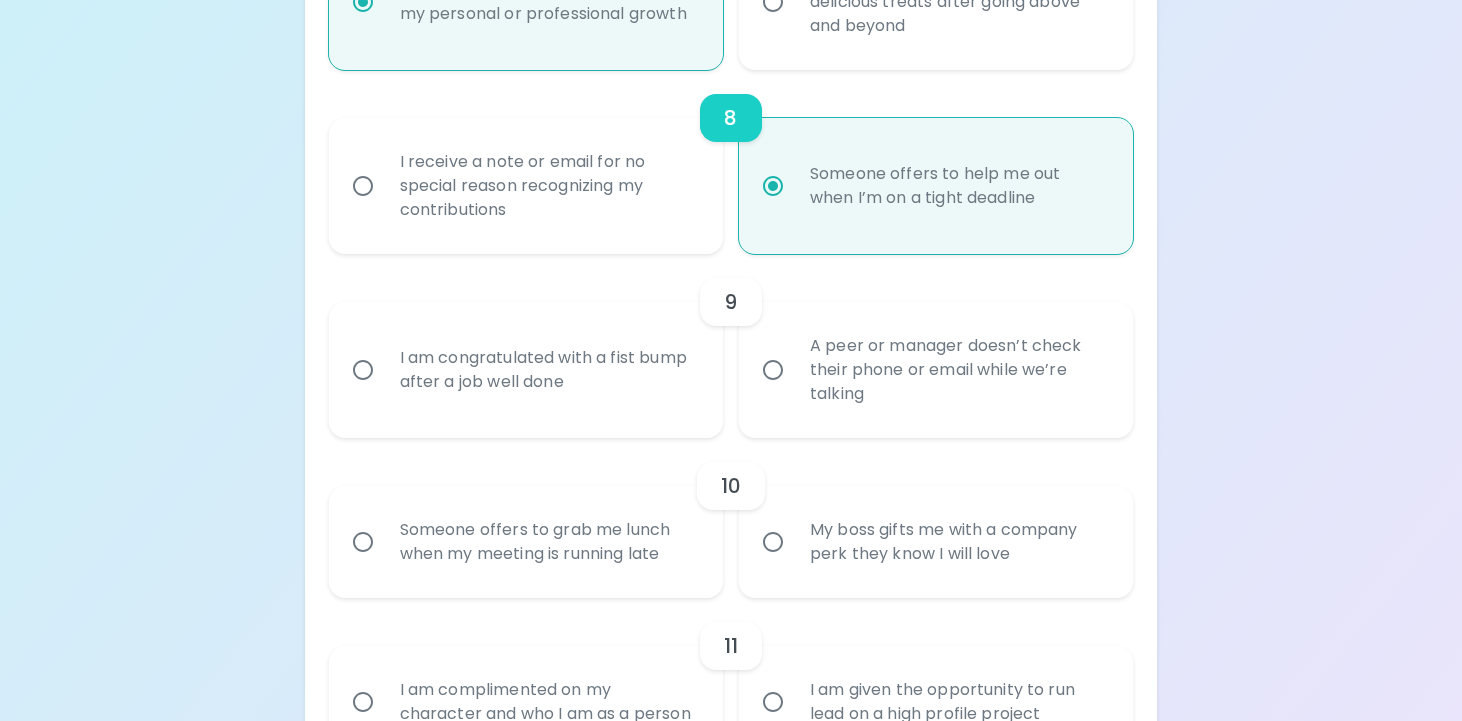 scroll, scrollTop: 1674, scrollLeft: 0, axis: vertical 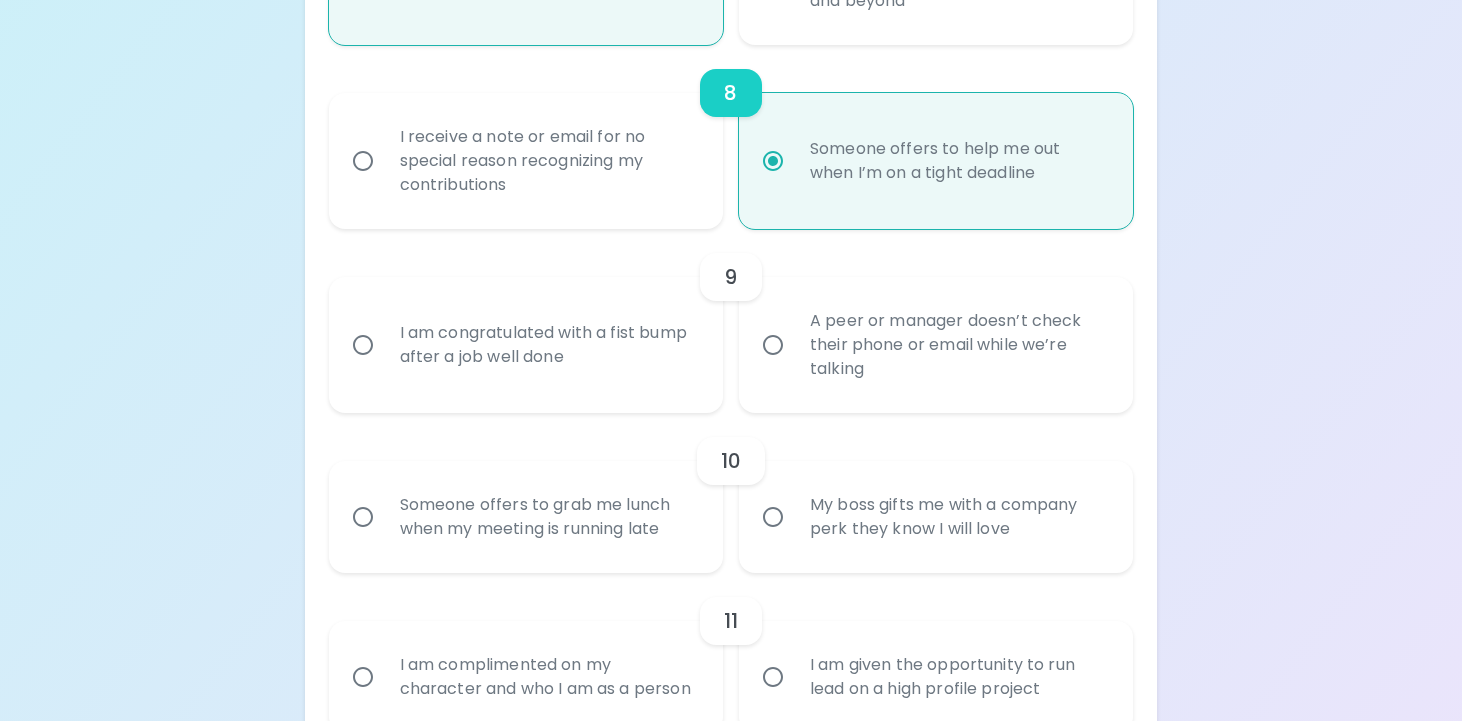 radio on "true" 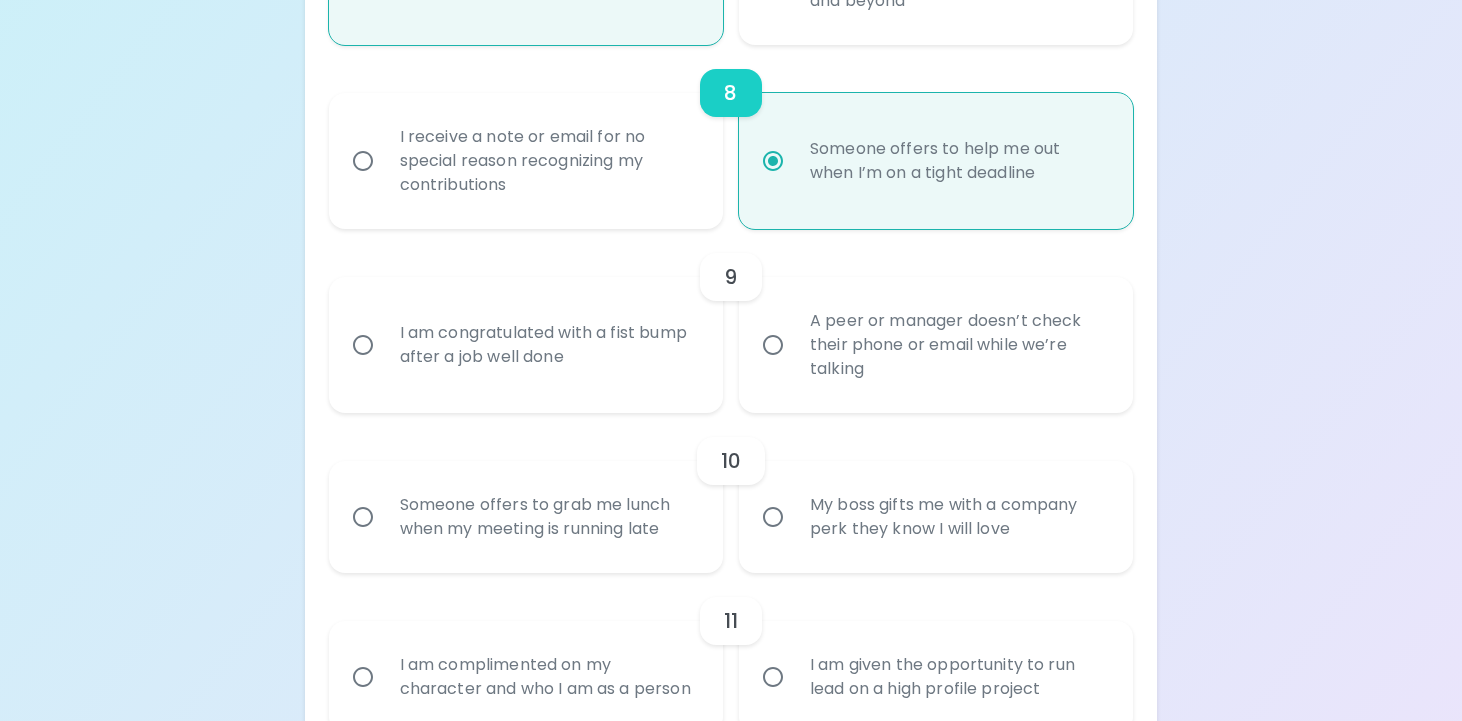 radio on "false" 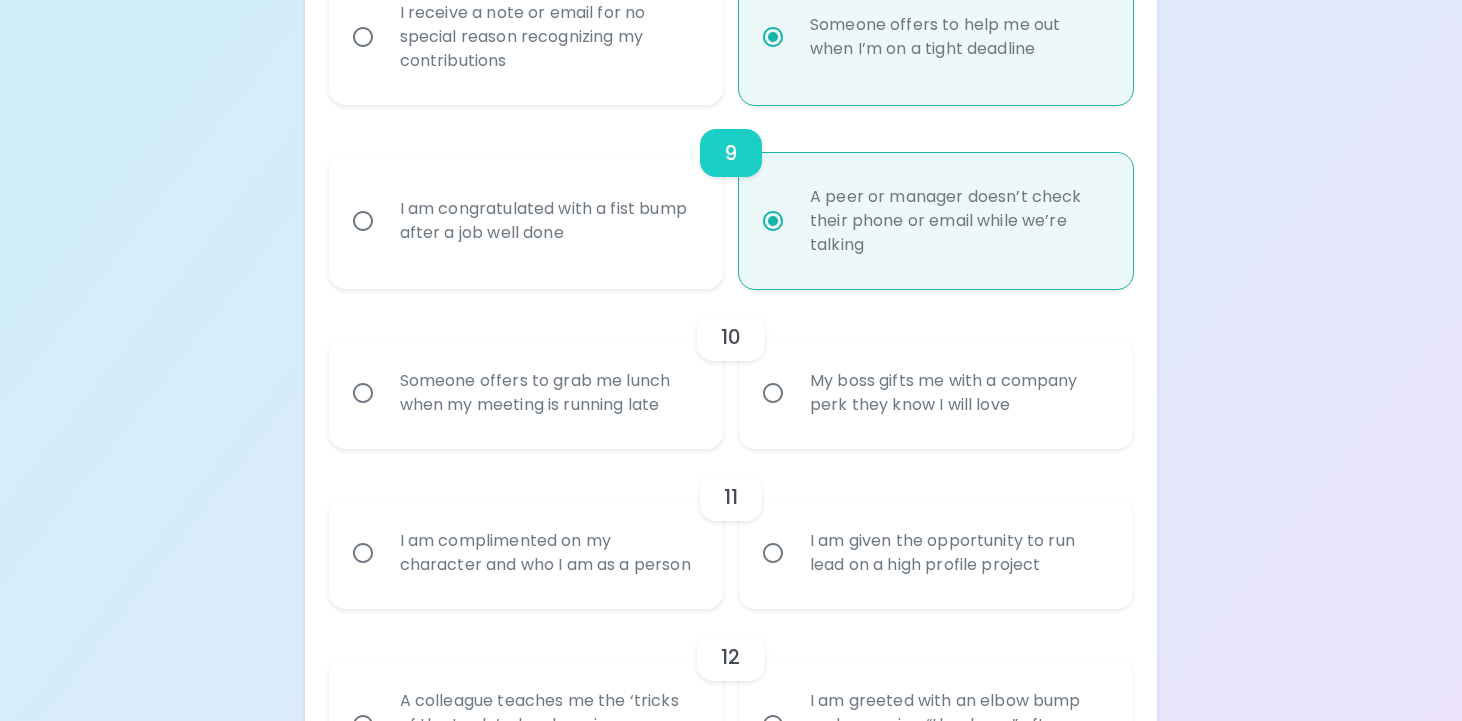 scroll, scrollTop: 1834, scrollLeft: 0, axis: vertical 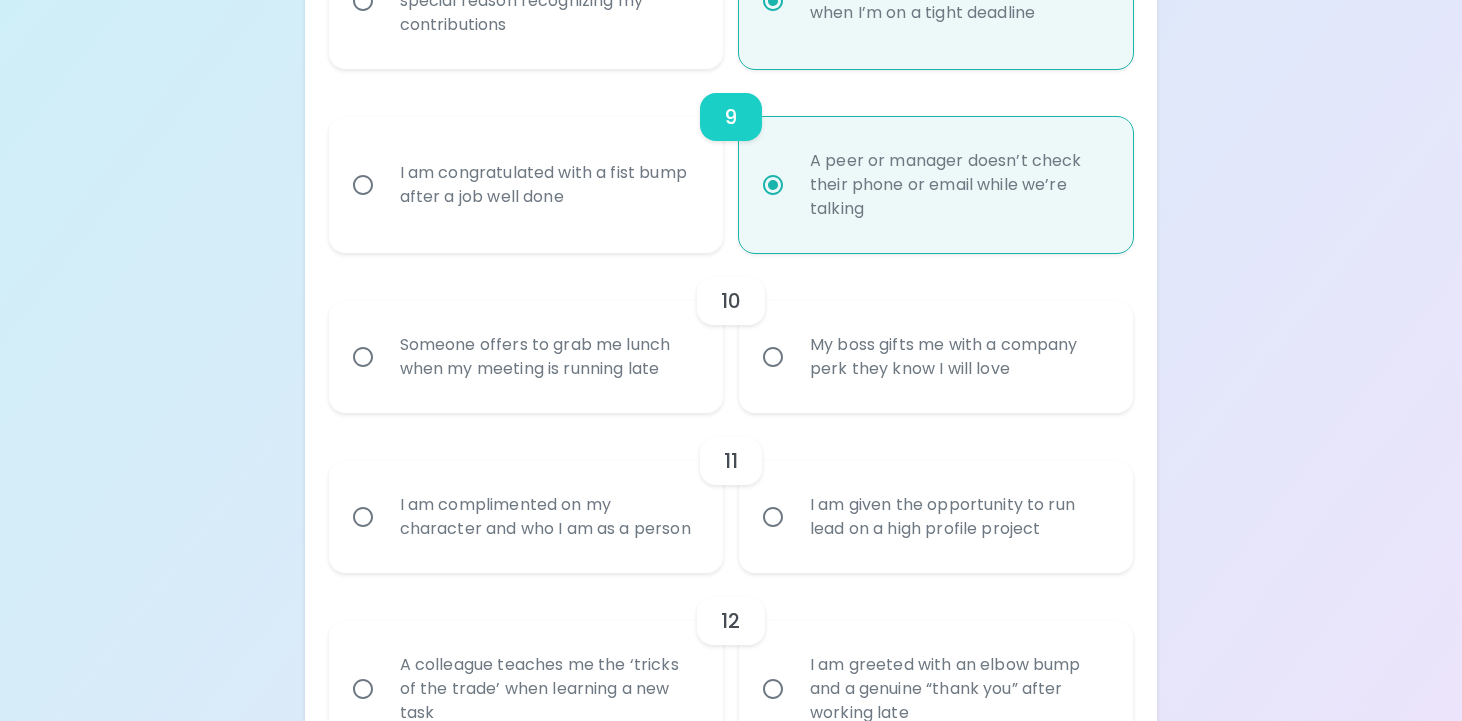 radio on "true" 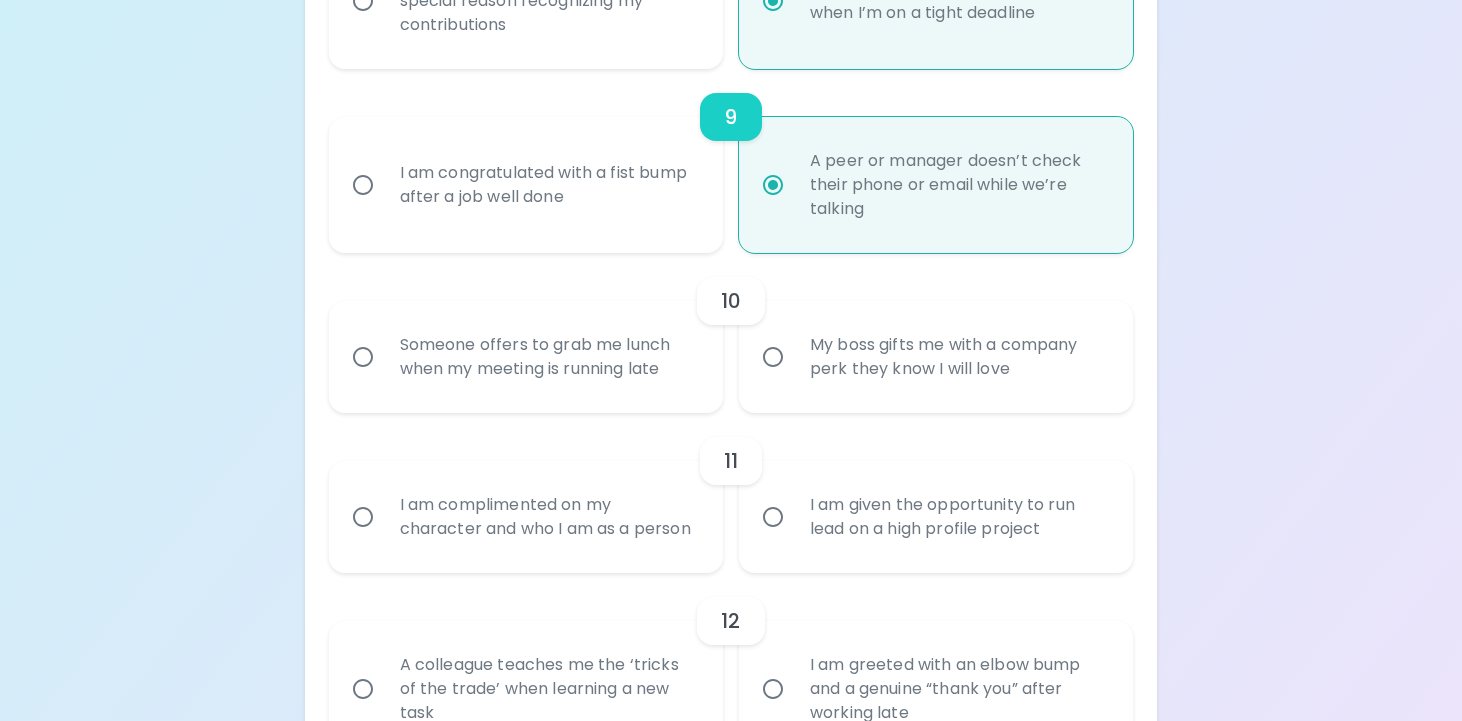 radio on "false" 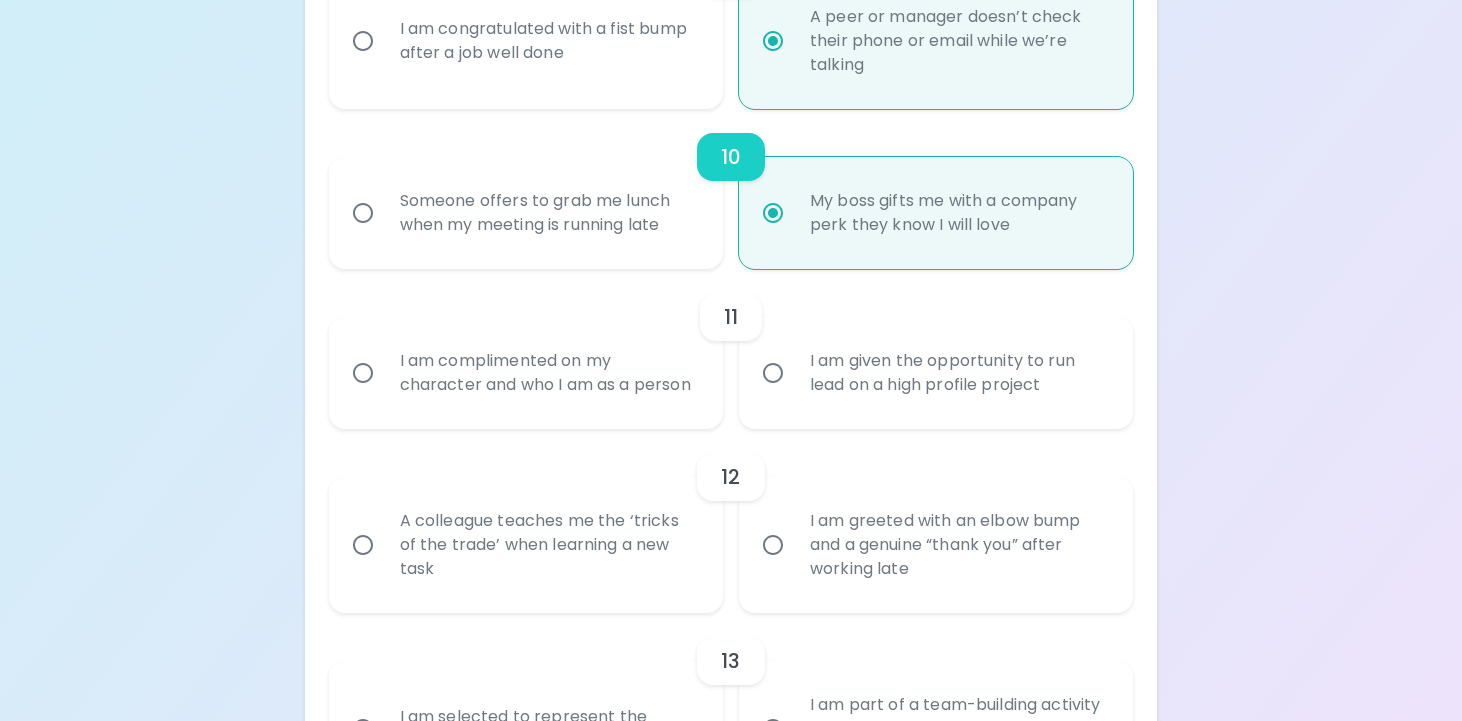 scroll, scrollTop: 1994, scrollLeft: 0, axis: vertical 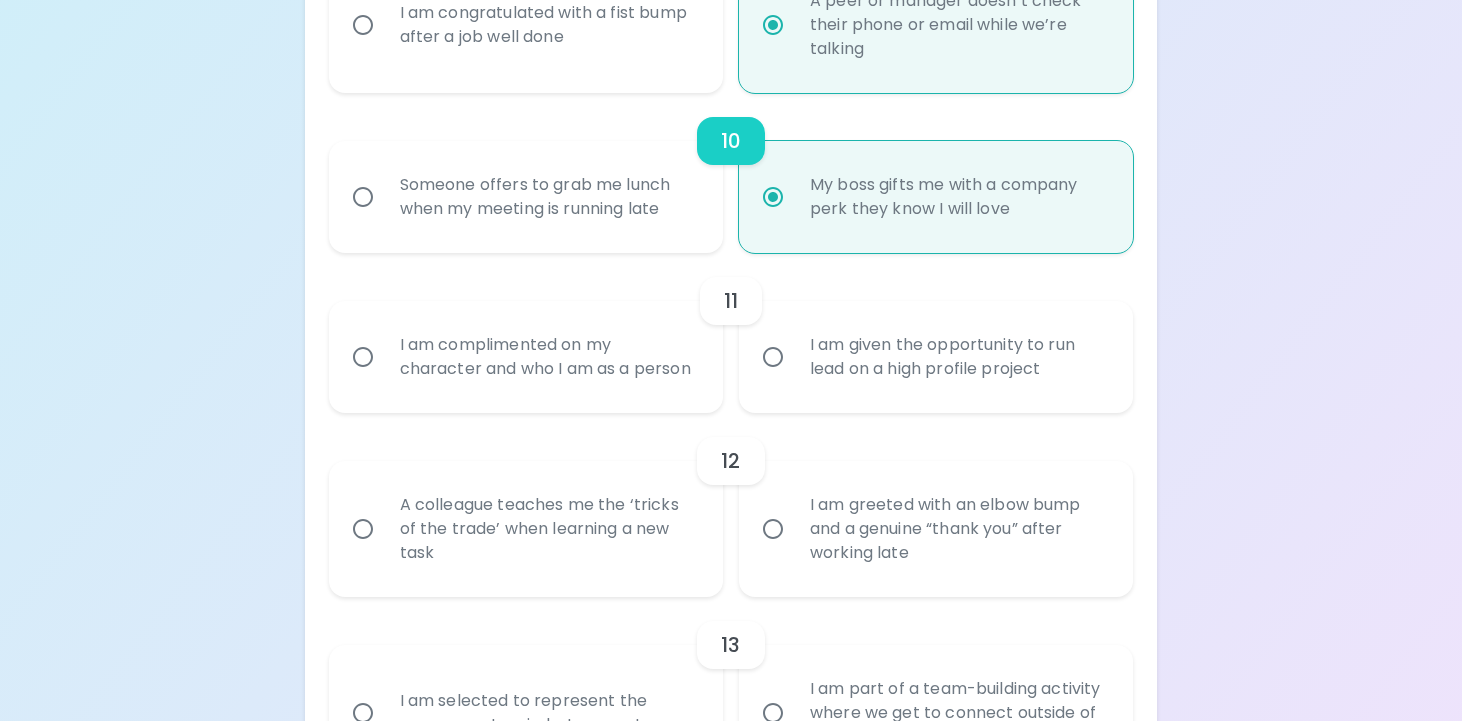 radio on "true" 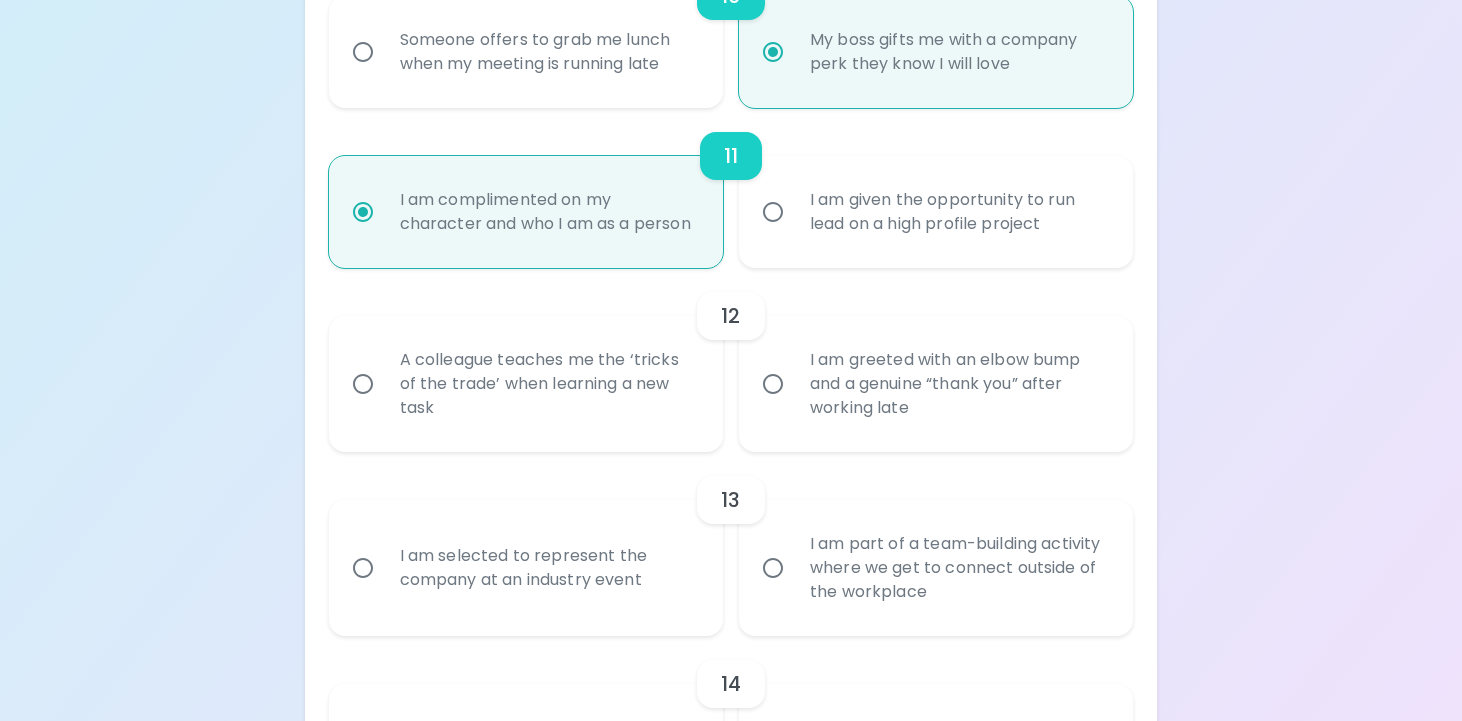 scroll, scrollTop: 2154, scrollLeft: 0, axis: vertical 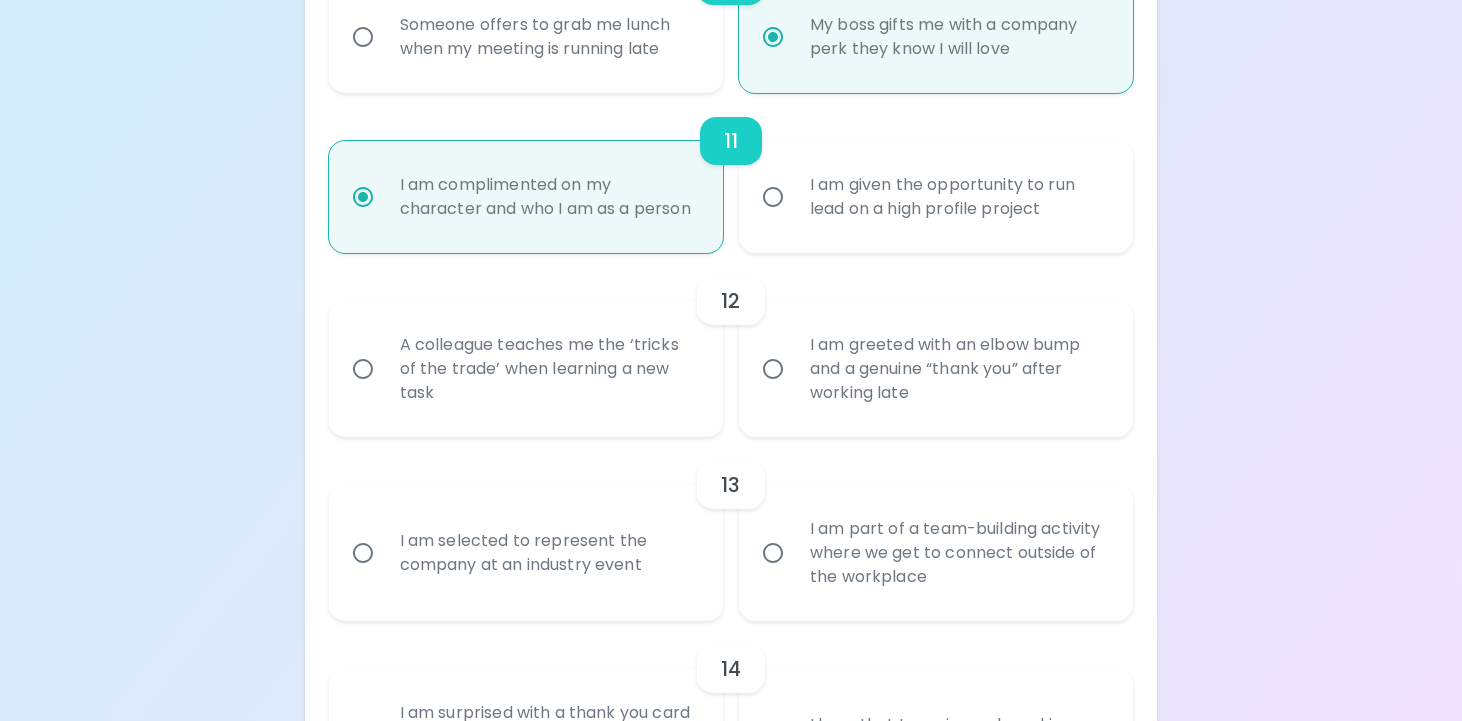 radio on "true" 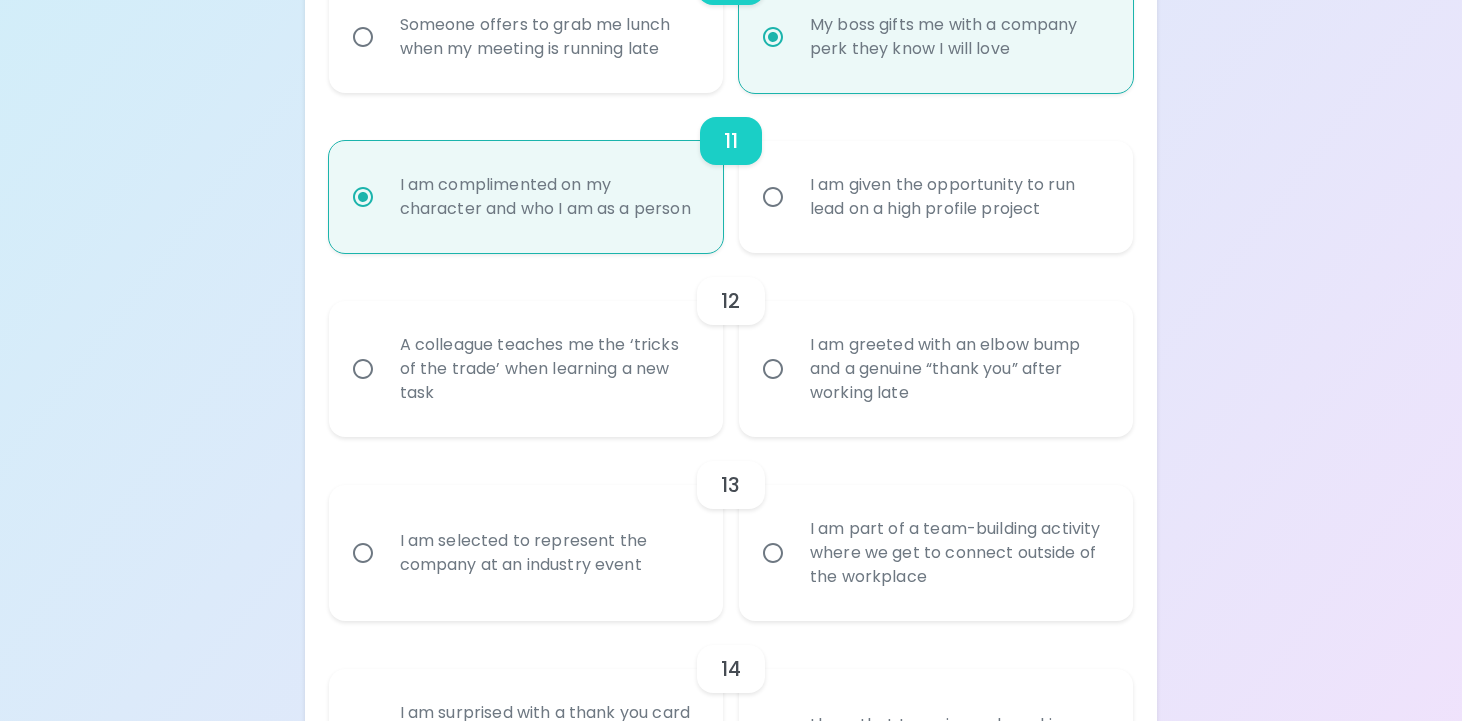 radio on "false" 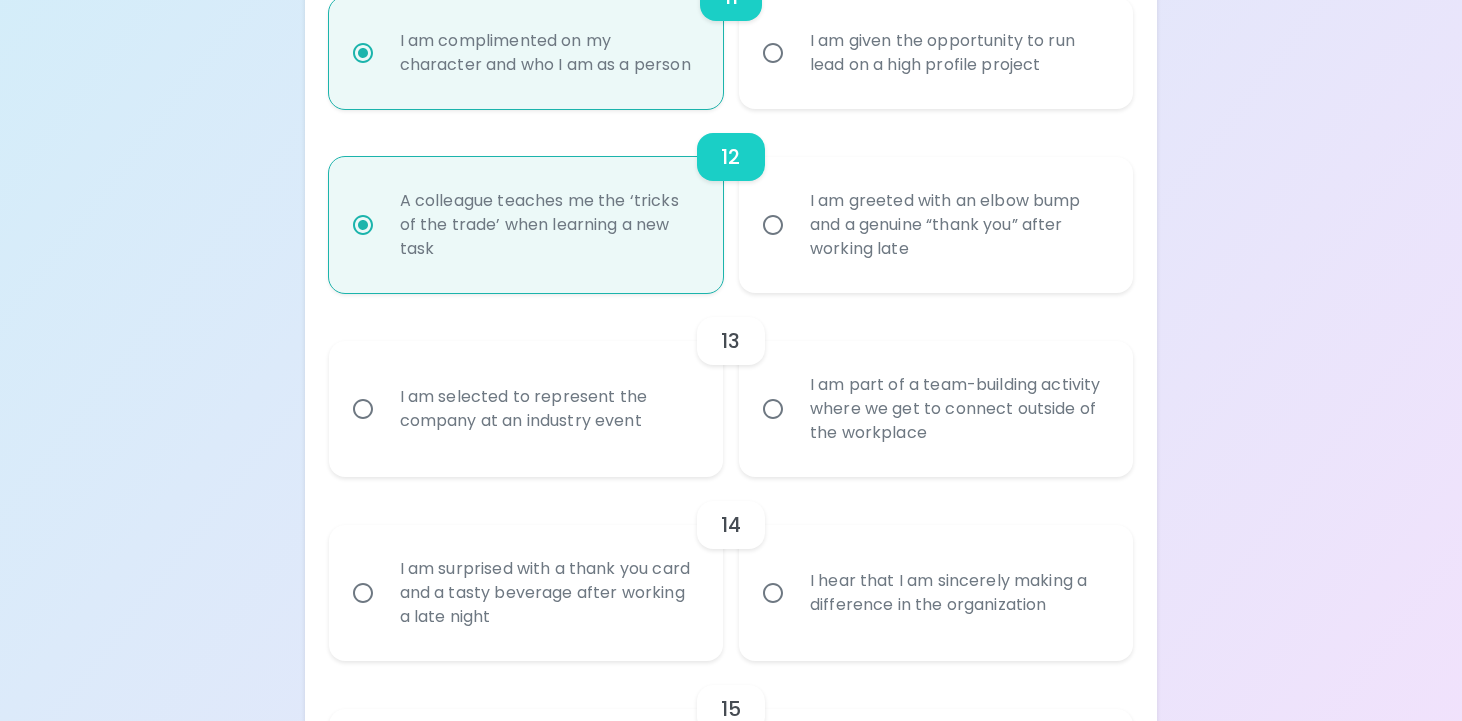 scroll, scrollTop: 2314, scrollLeft: 0, axis: vertical 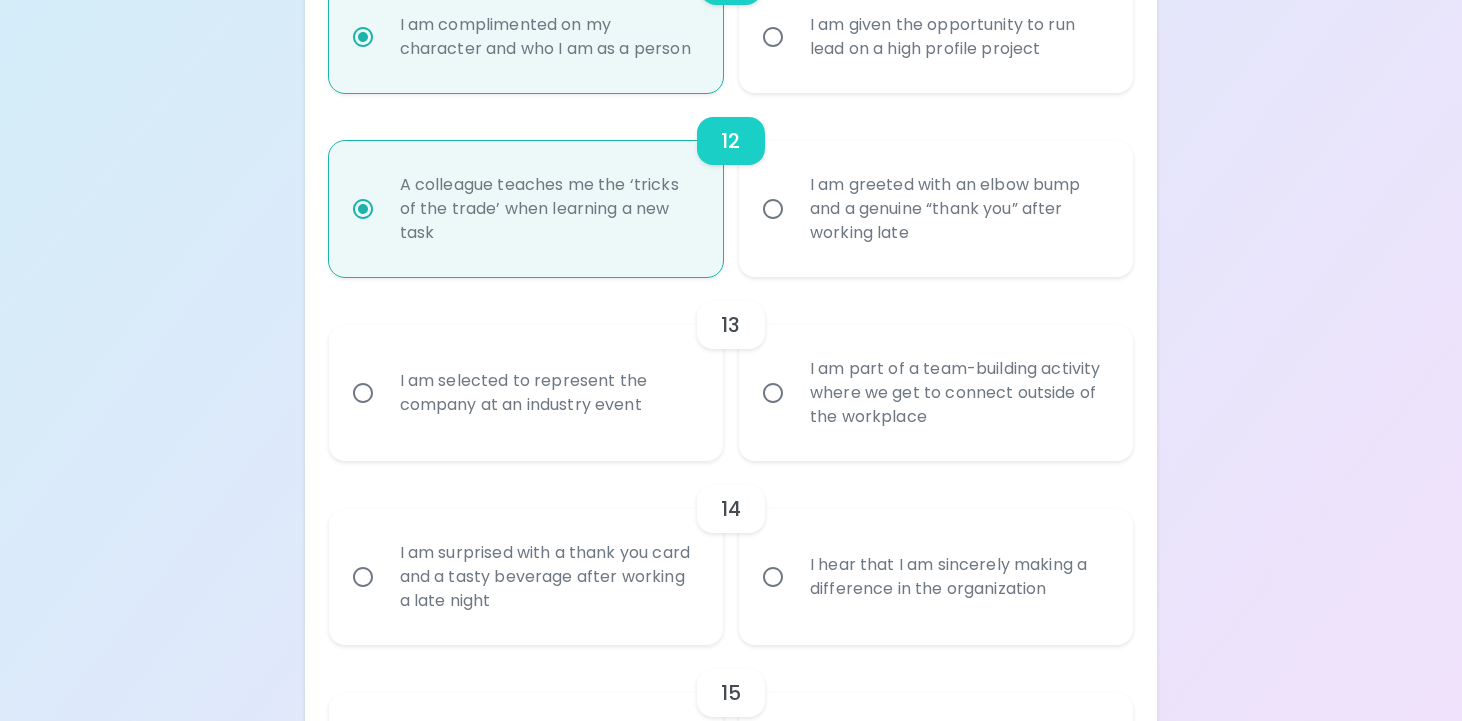radio on "true" 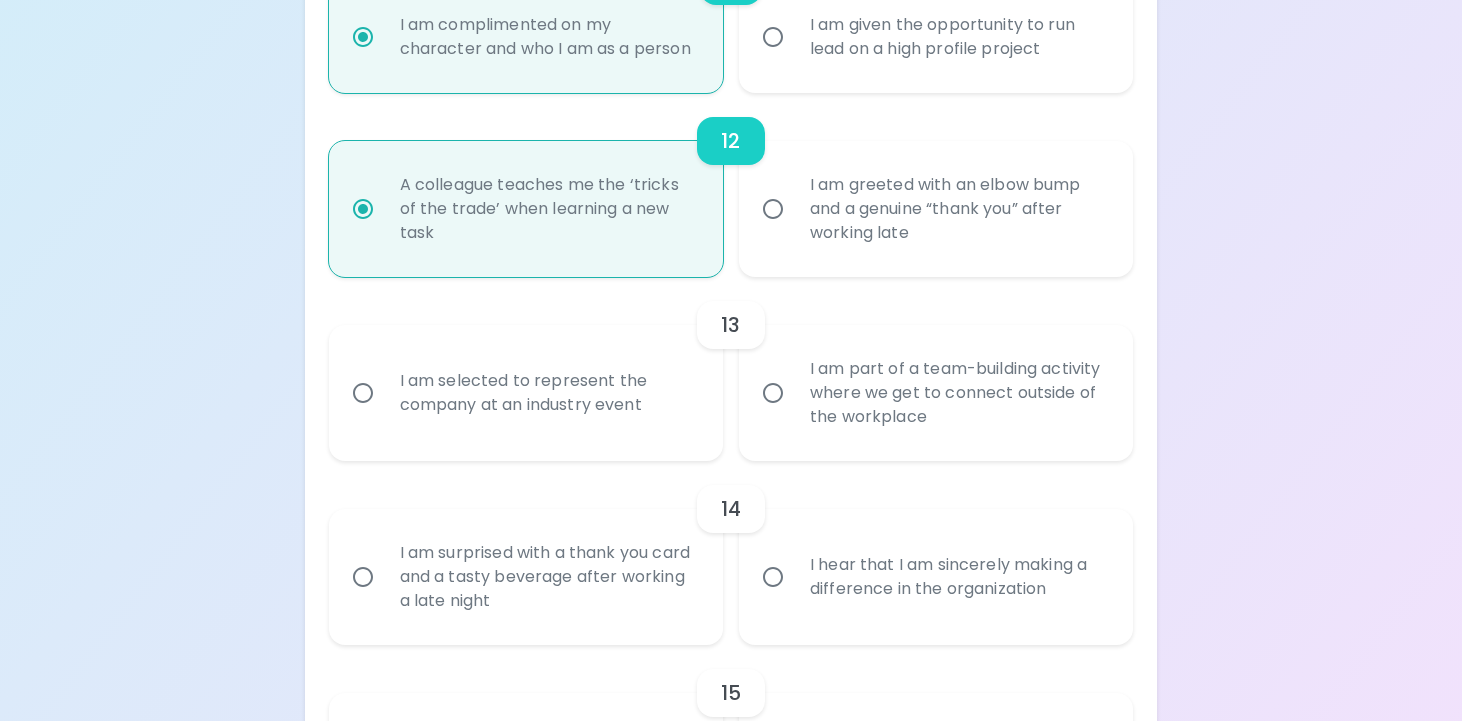 radio on "false" 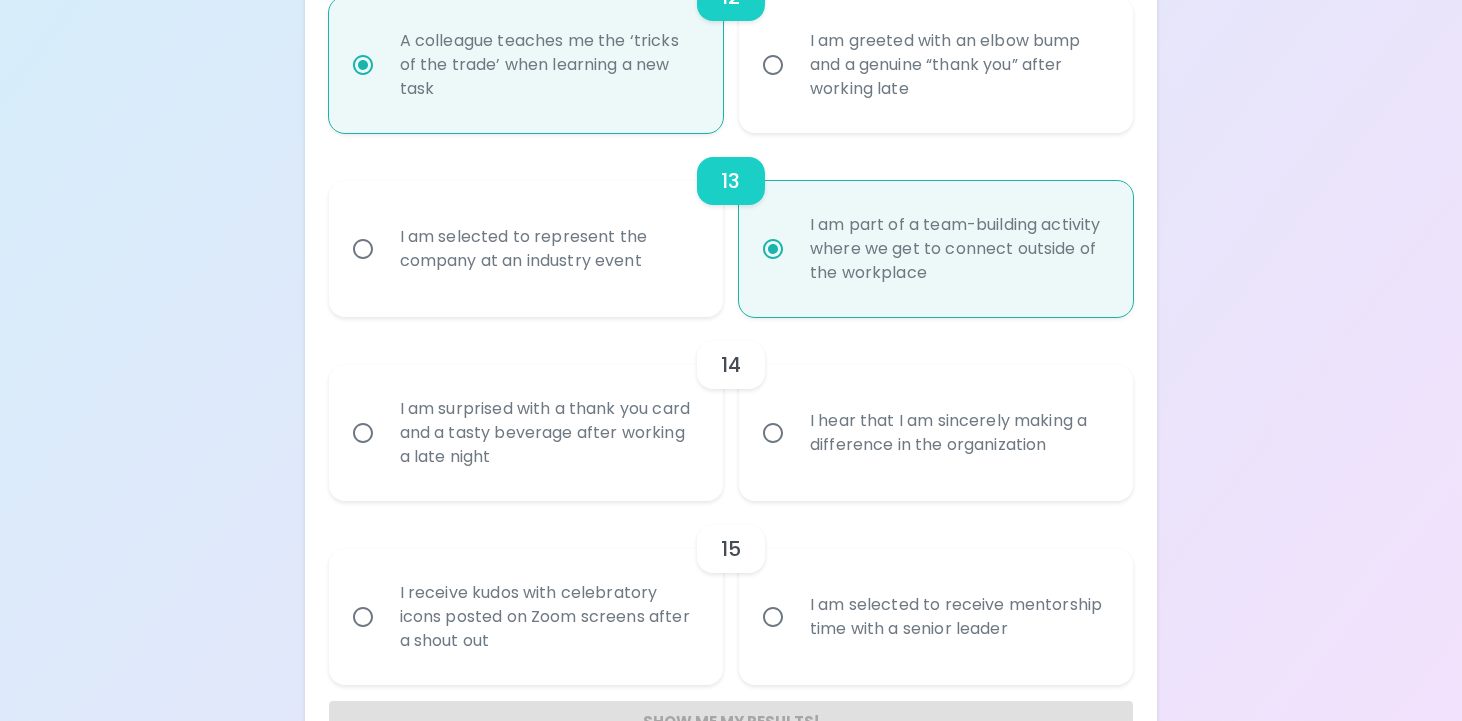 scroll, scrollTop: 2474, scrollLeft: 0, axis: vertical 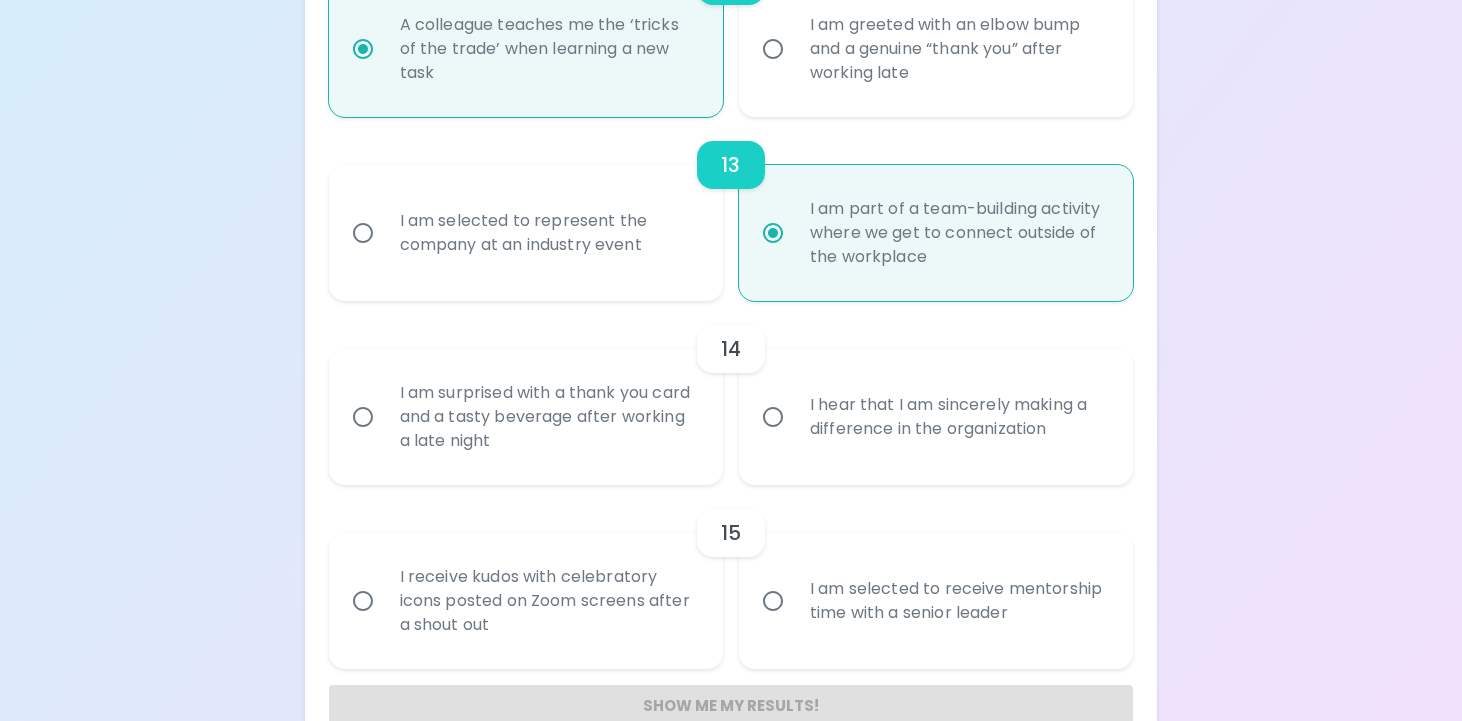radio on "true" 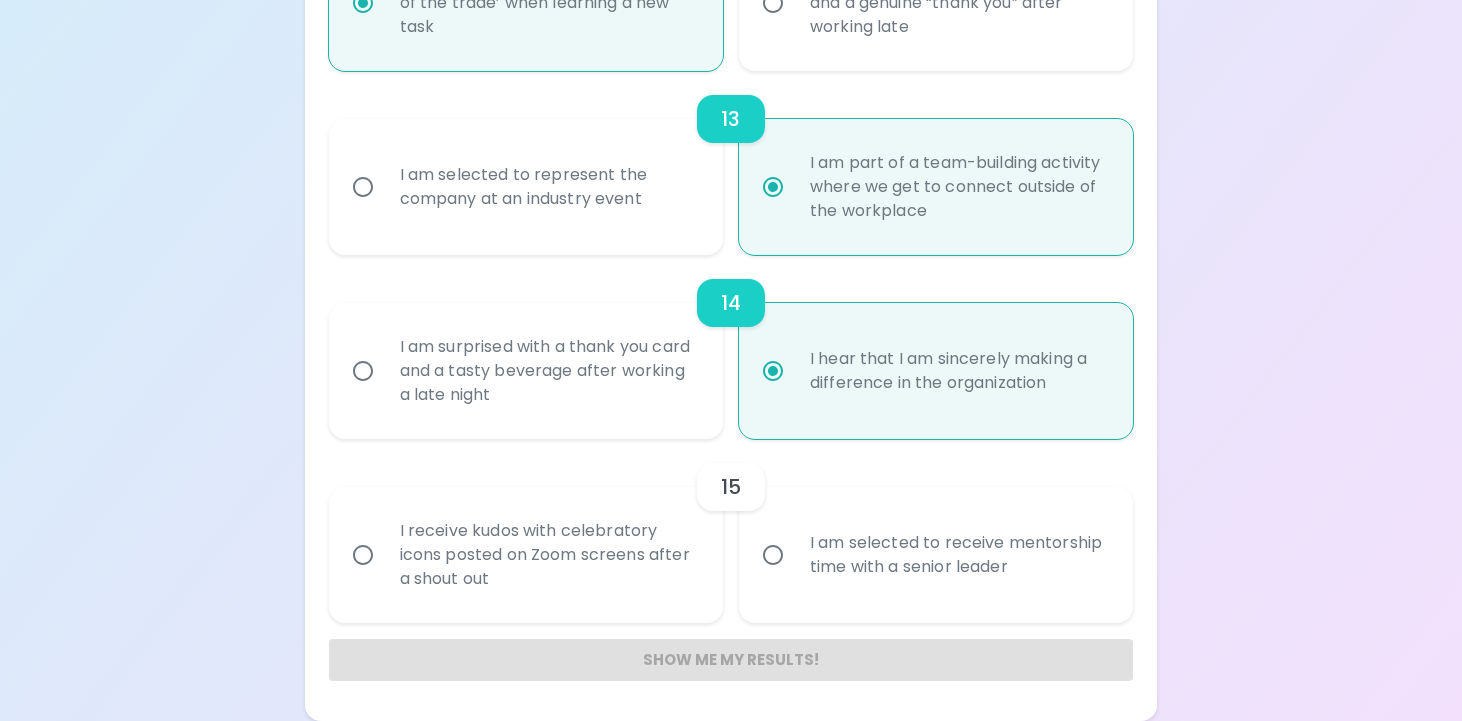 scroll, scrollTop: 2544, scrollLeft: 0, axis: vertical 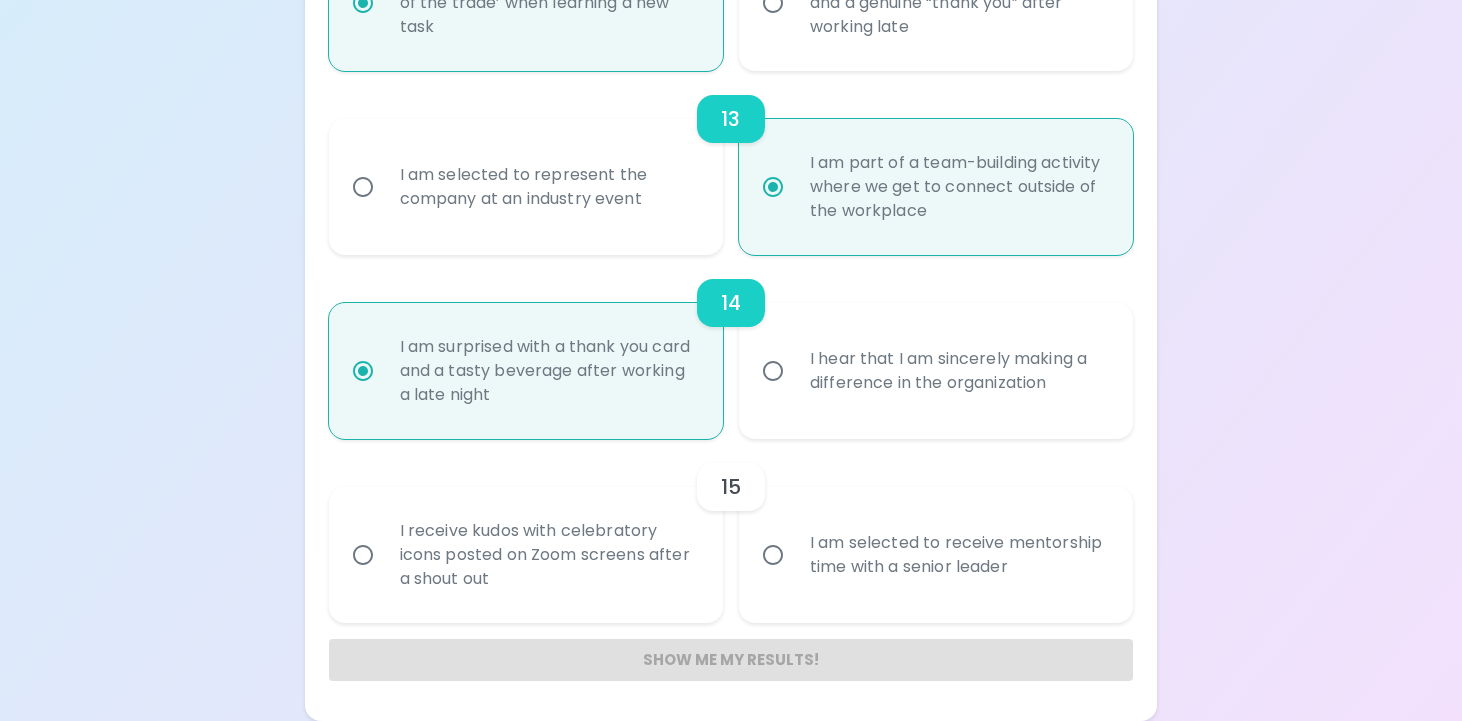 radio on "true" 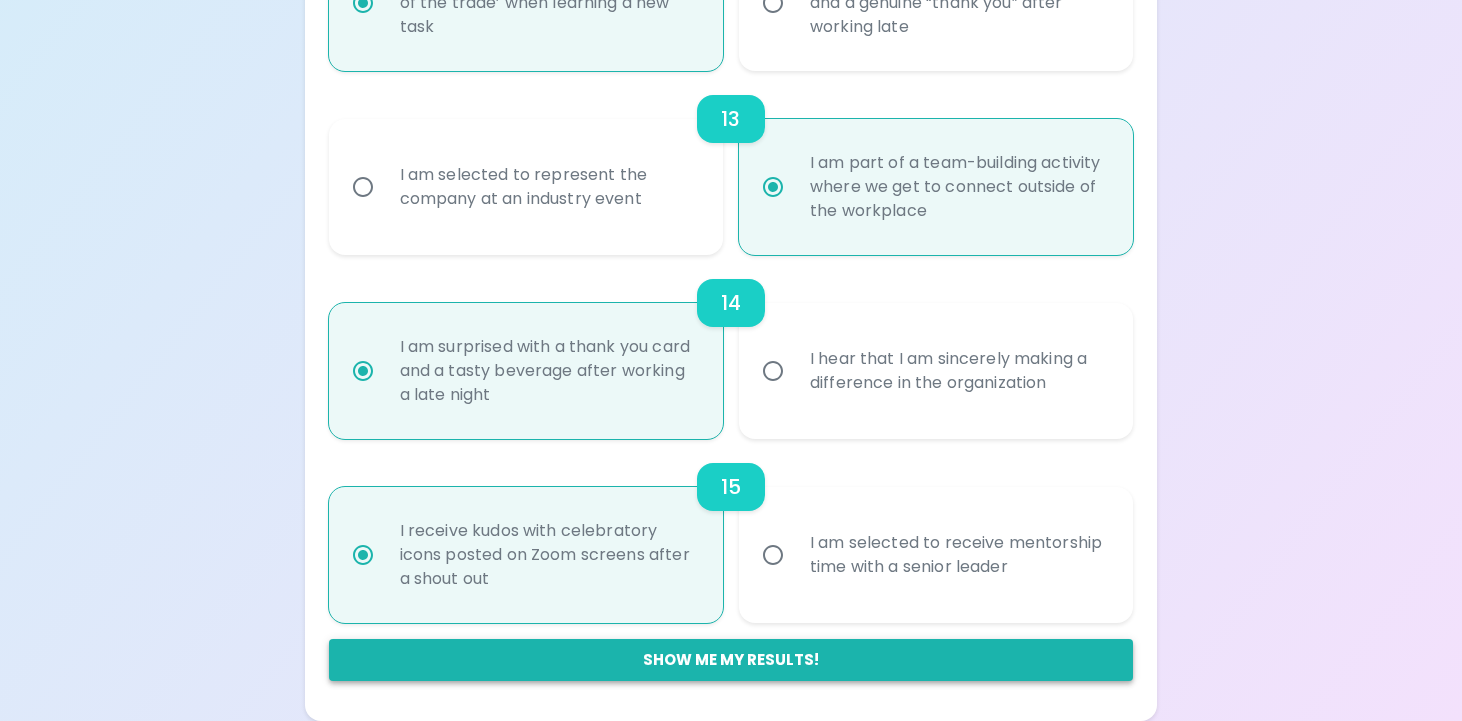 radio on "true" 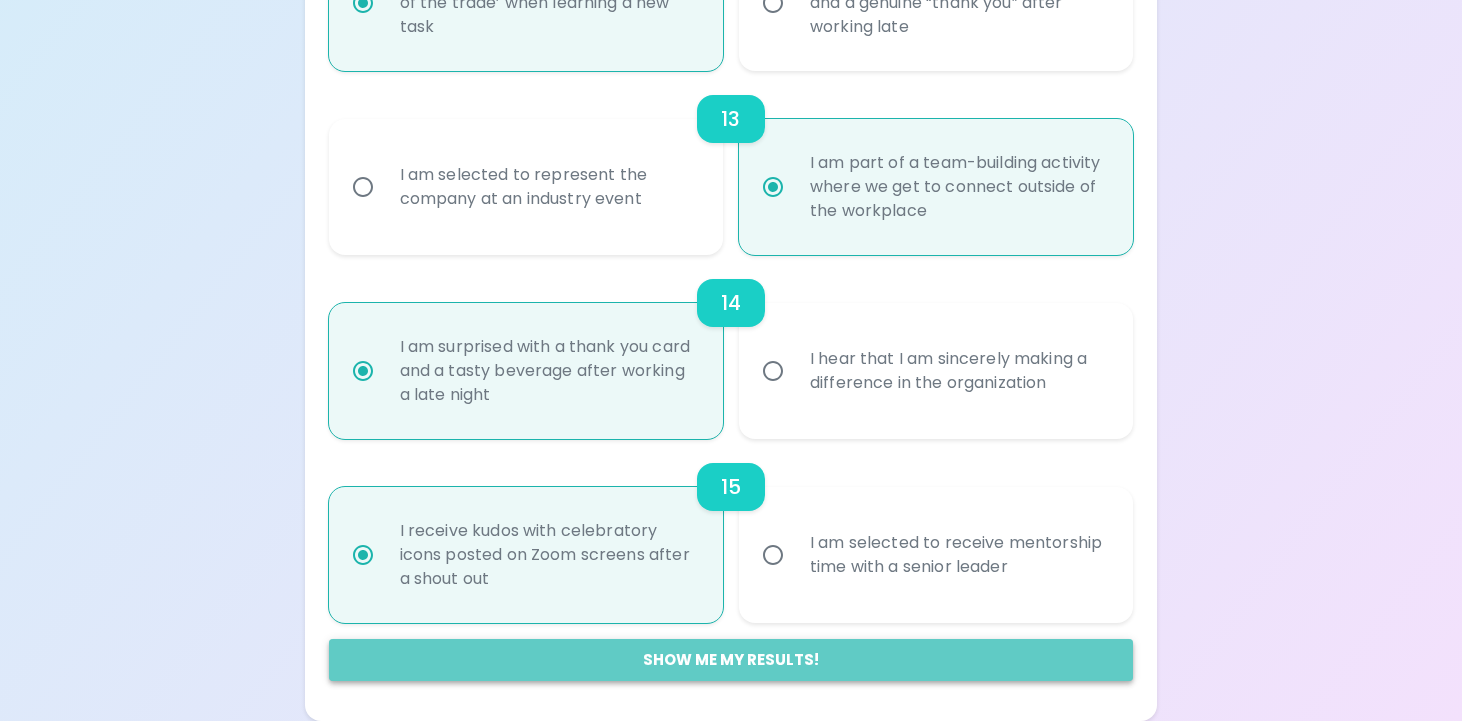 click on "Show me my results!" at bounding box center (731, 660) 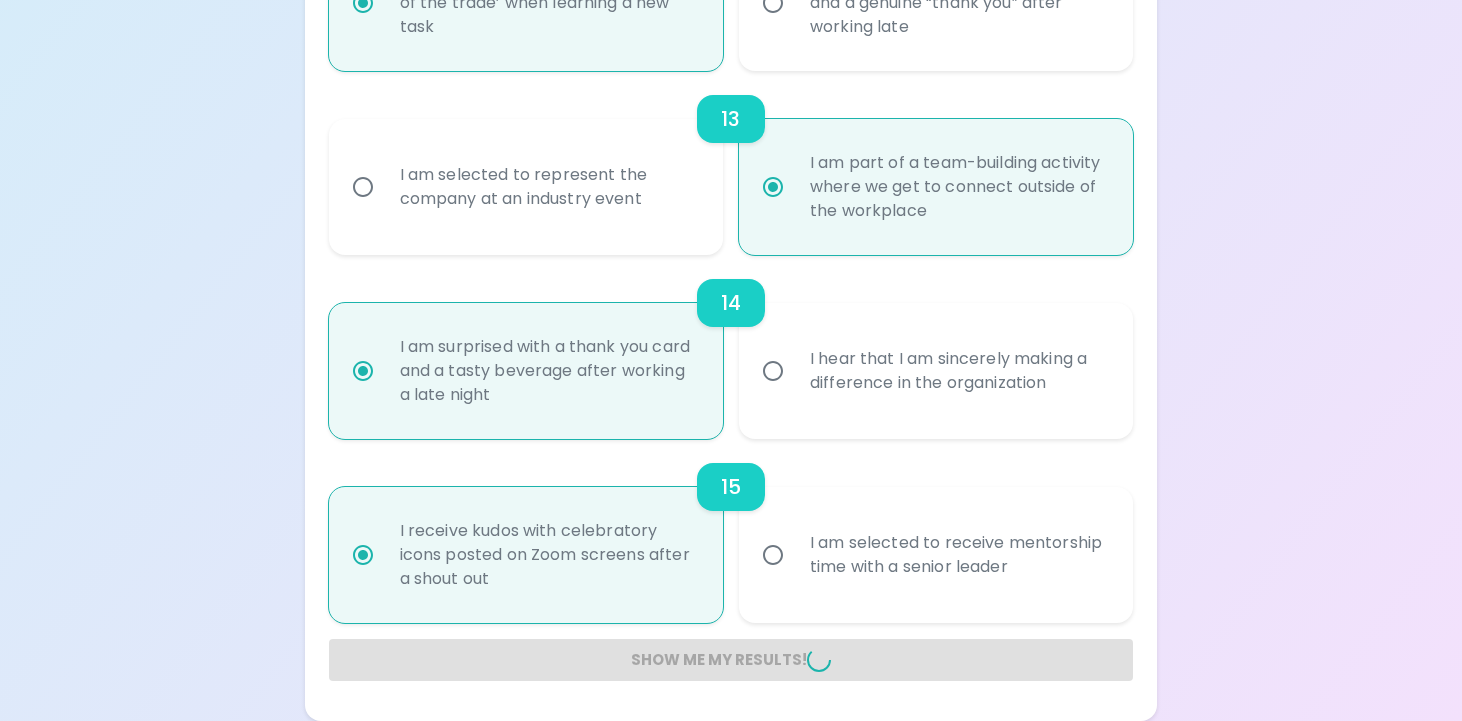 radio on "false" 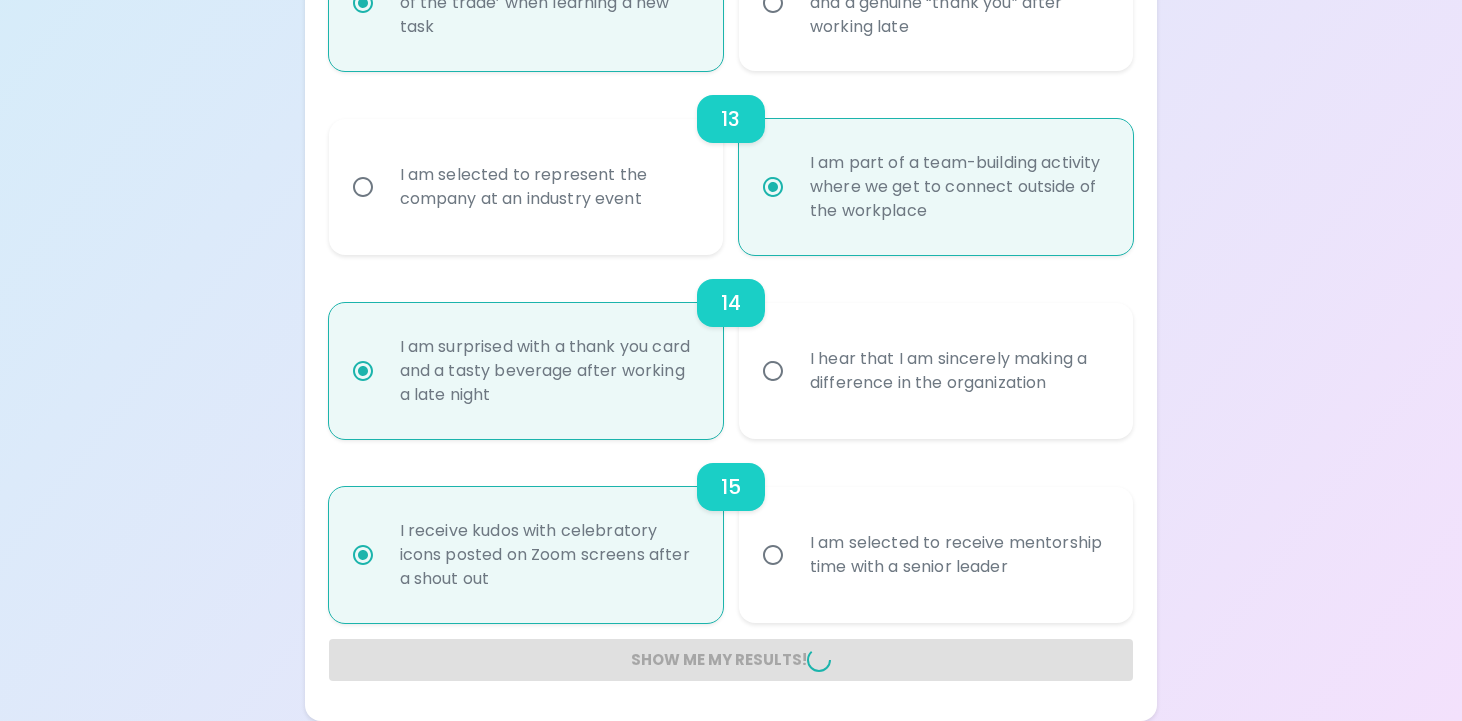 radio on "false" 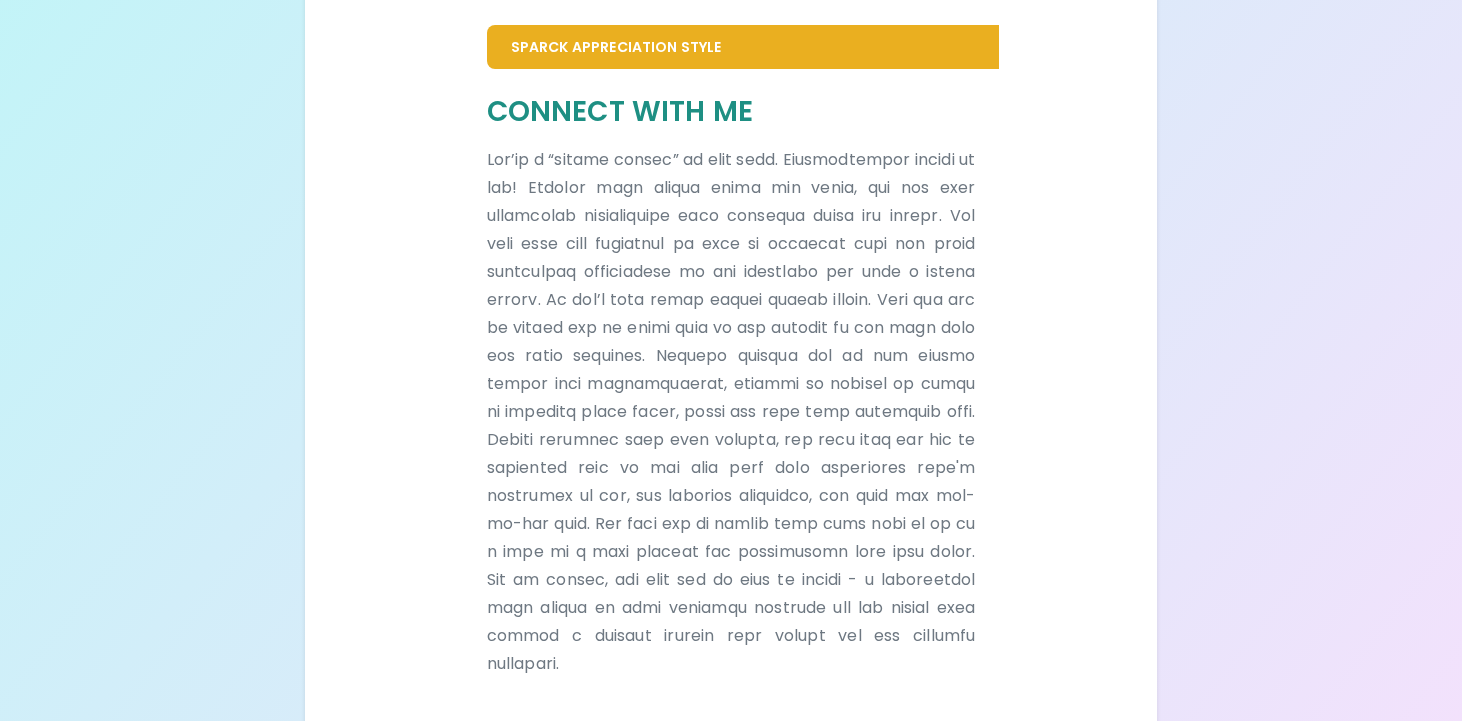 scroll, scrollTop: 483, scrollLeft: 0, axis: vertical 